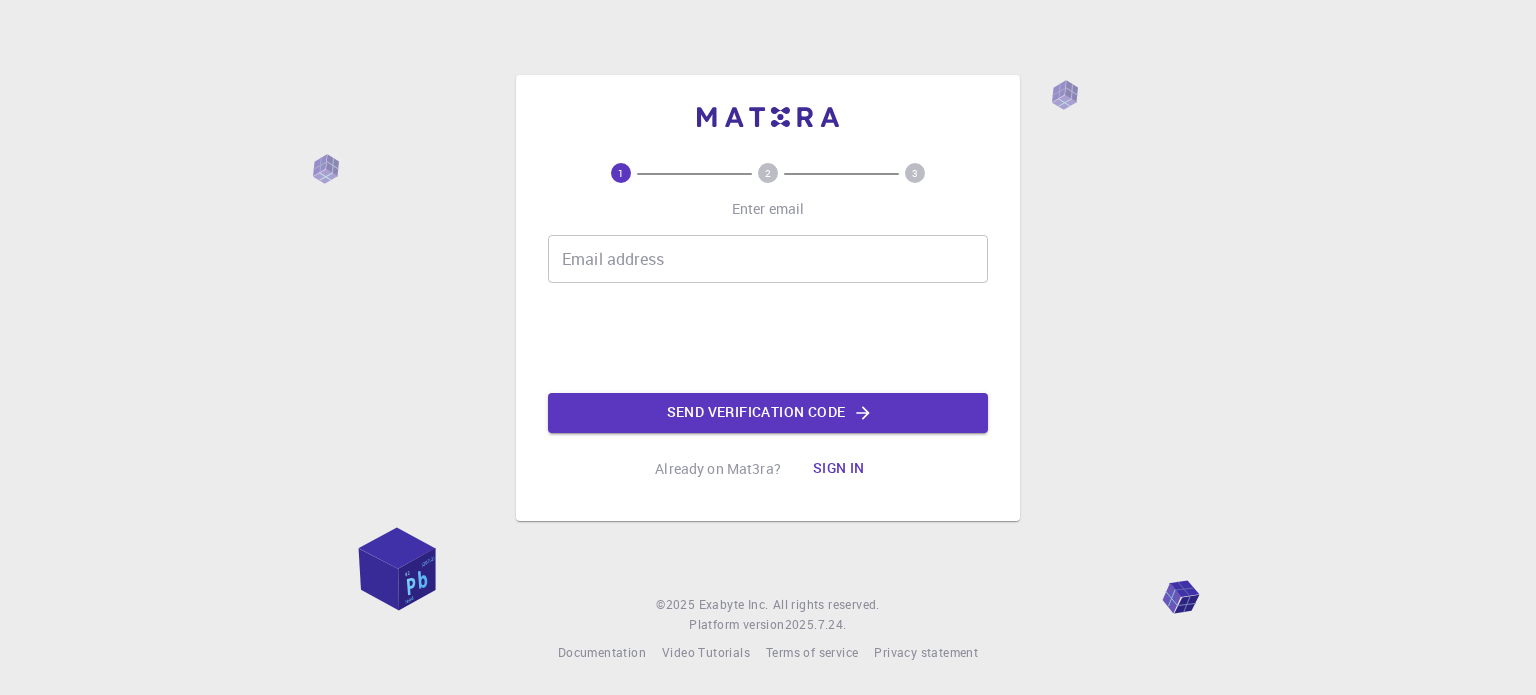 scroll, scrollTop: 0, scrollLeft: 0, axis: both 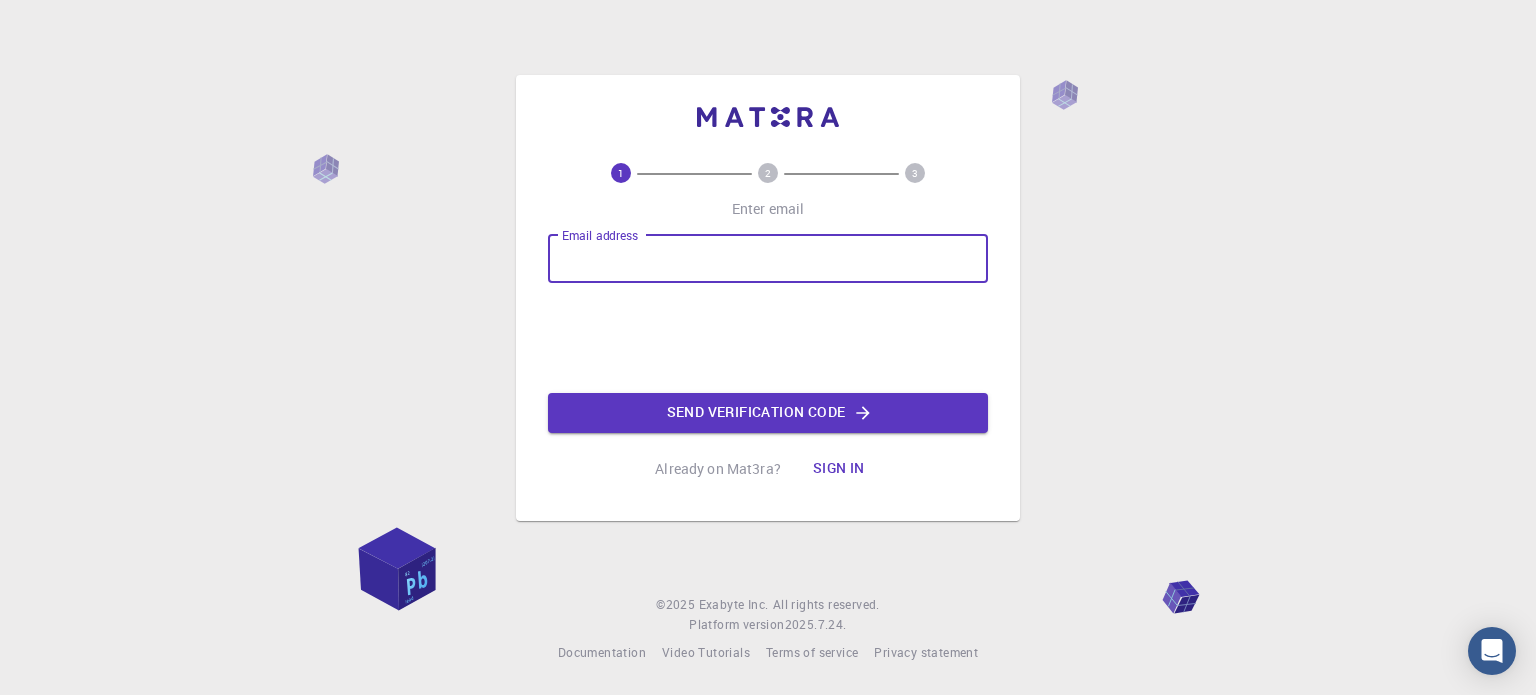 click on "Email address" at bounding box center [768, 259] 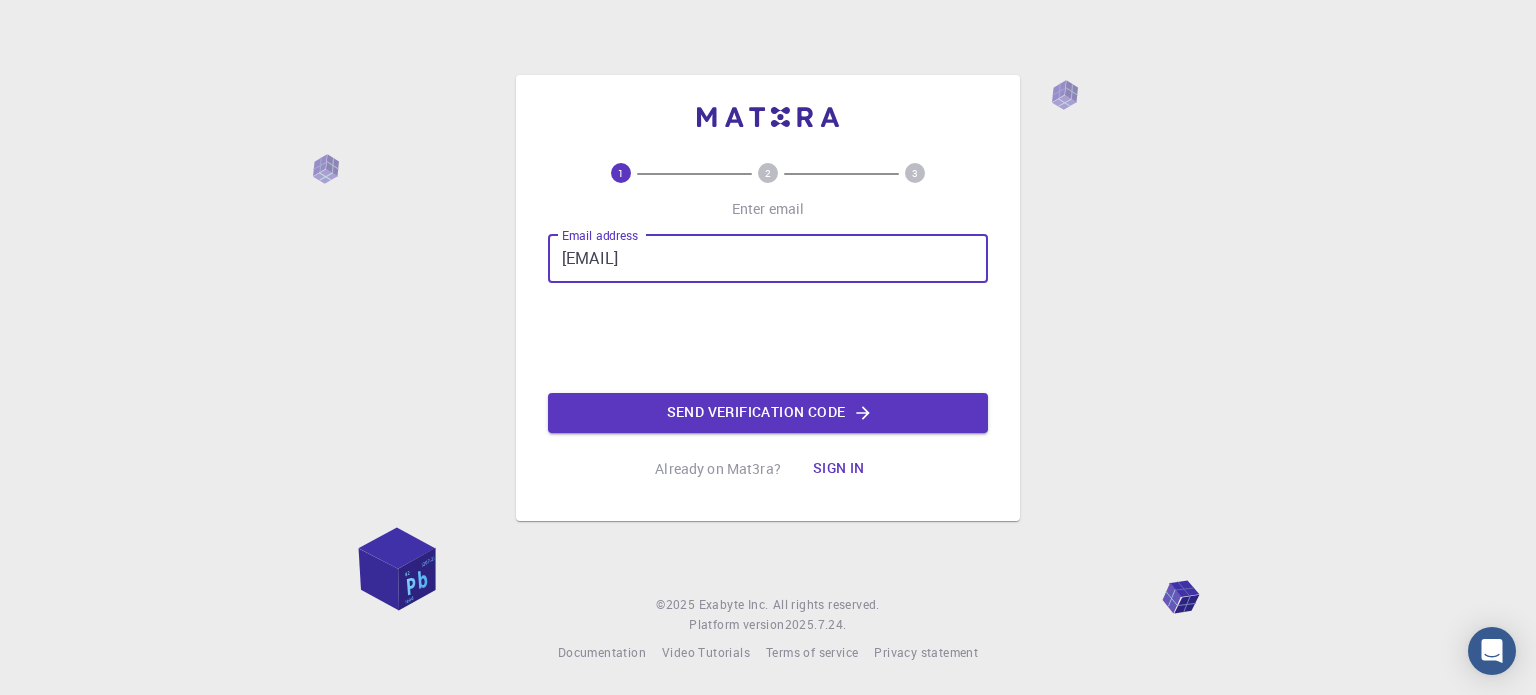 type on "[EMAIL]" 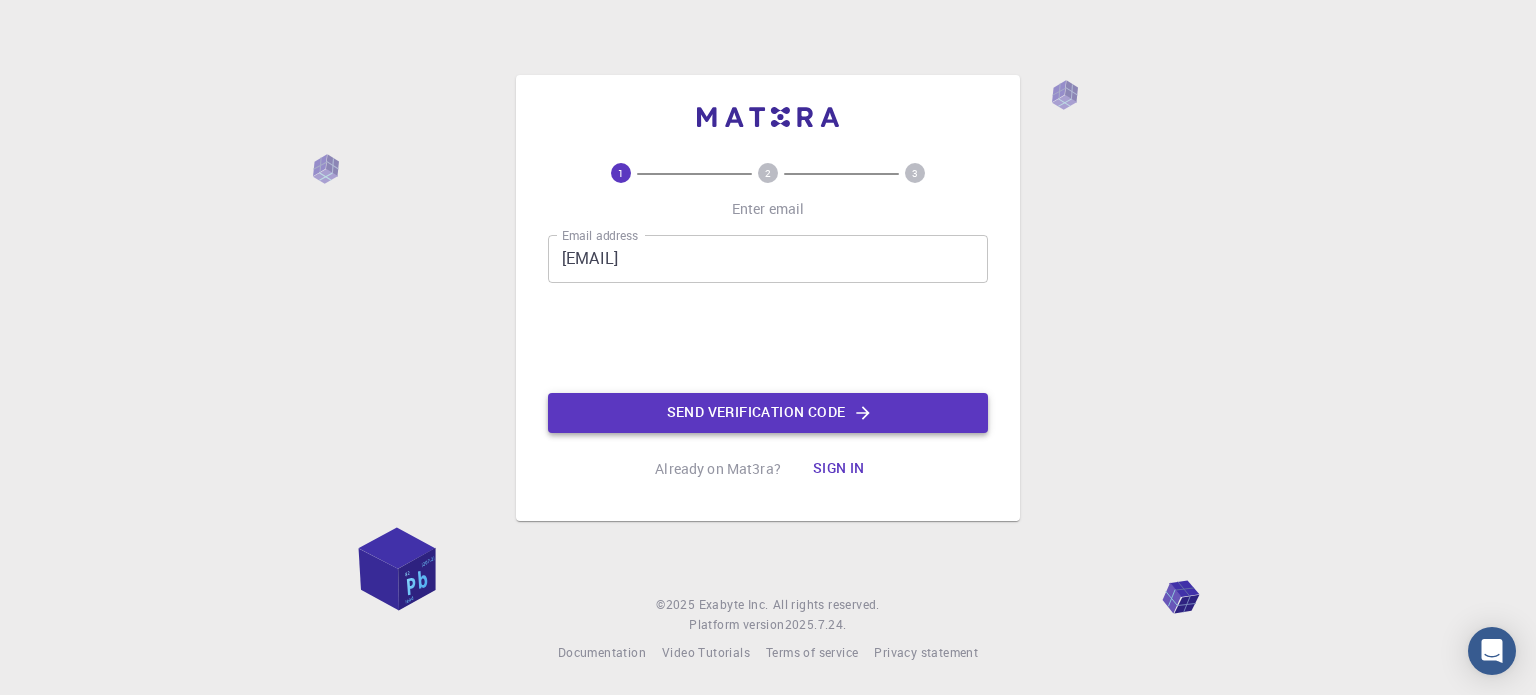 click on "Send verification code" 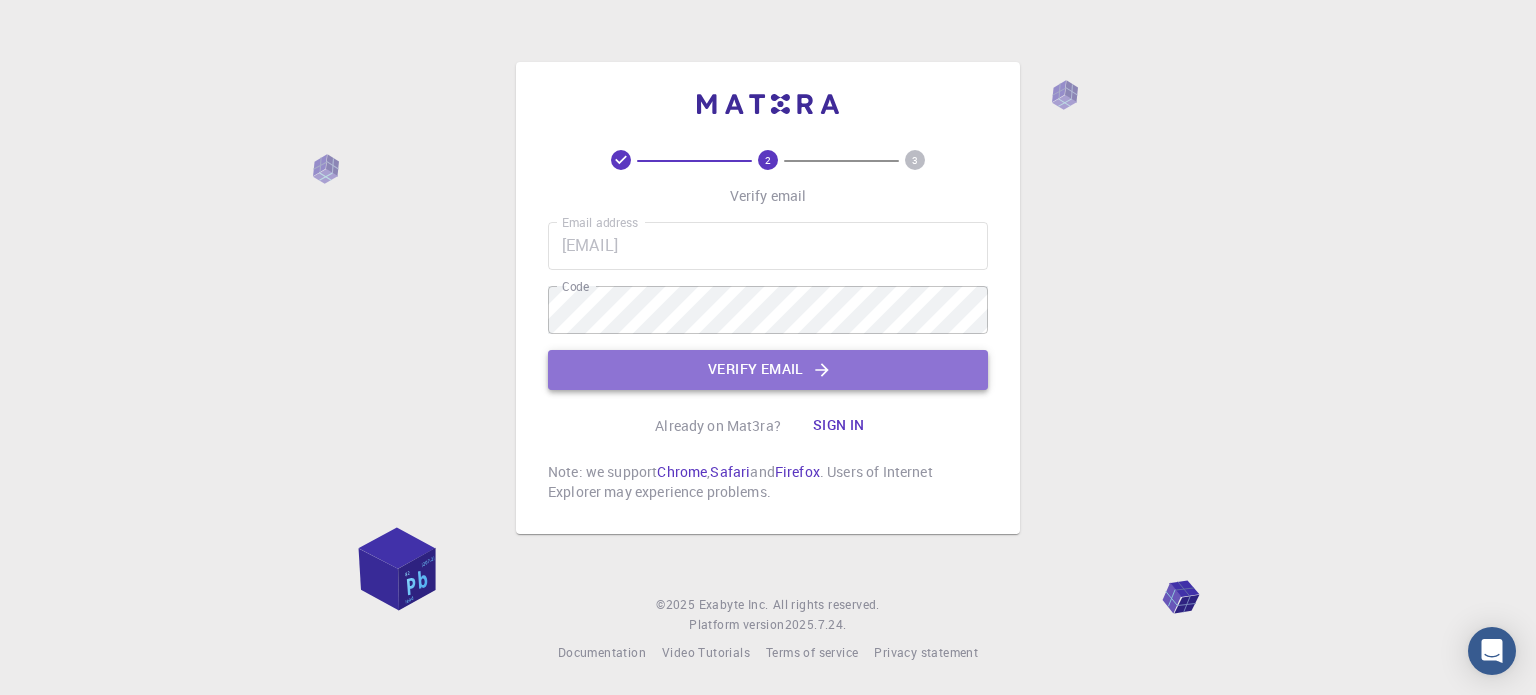 click on "Verify email" 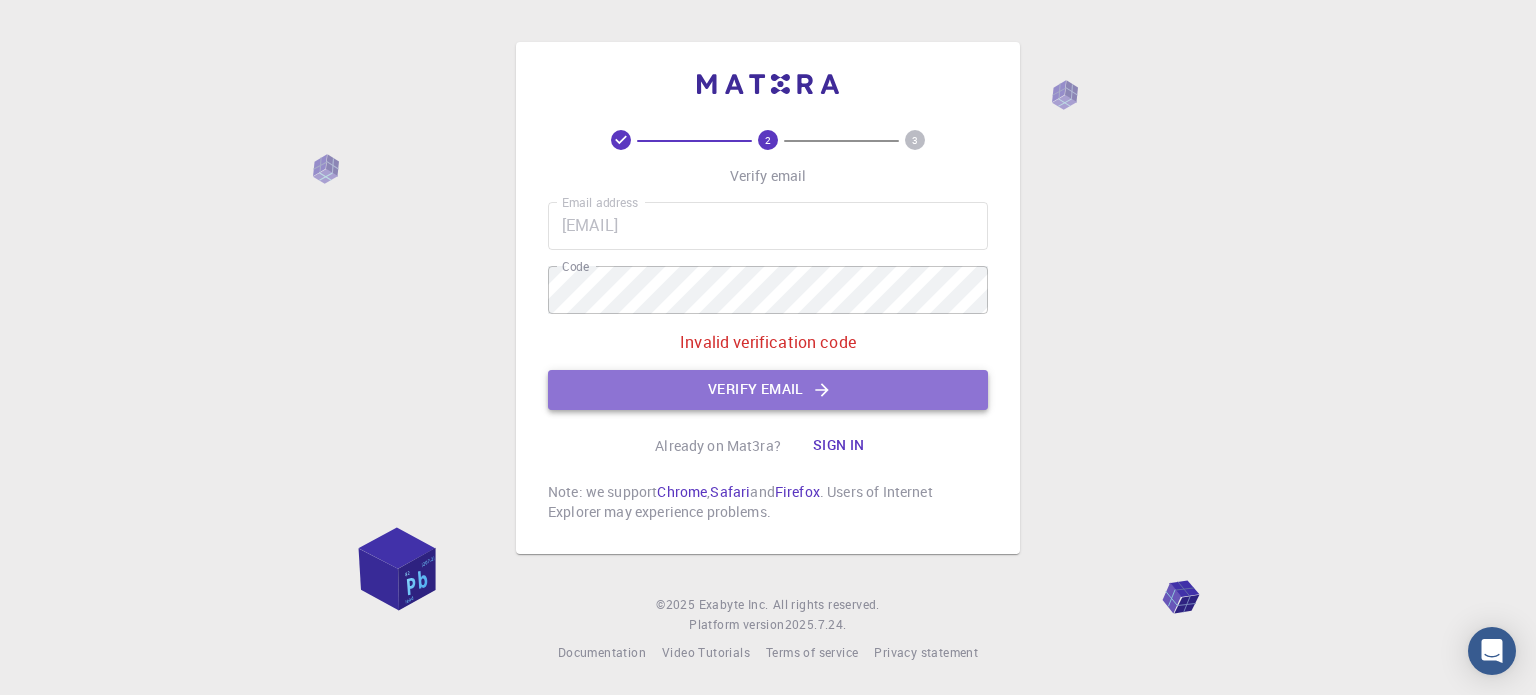 click on "Verify email" at bounding box center (768, 390) 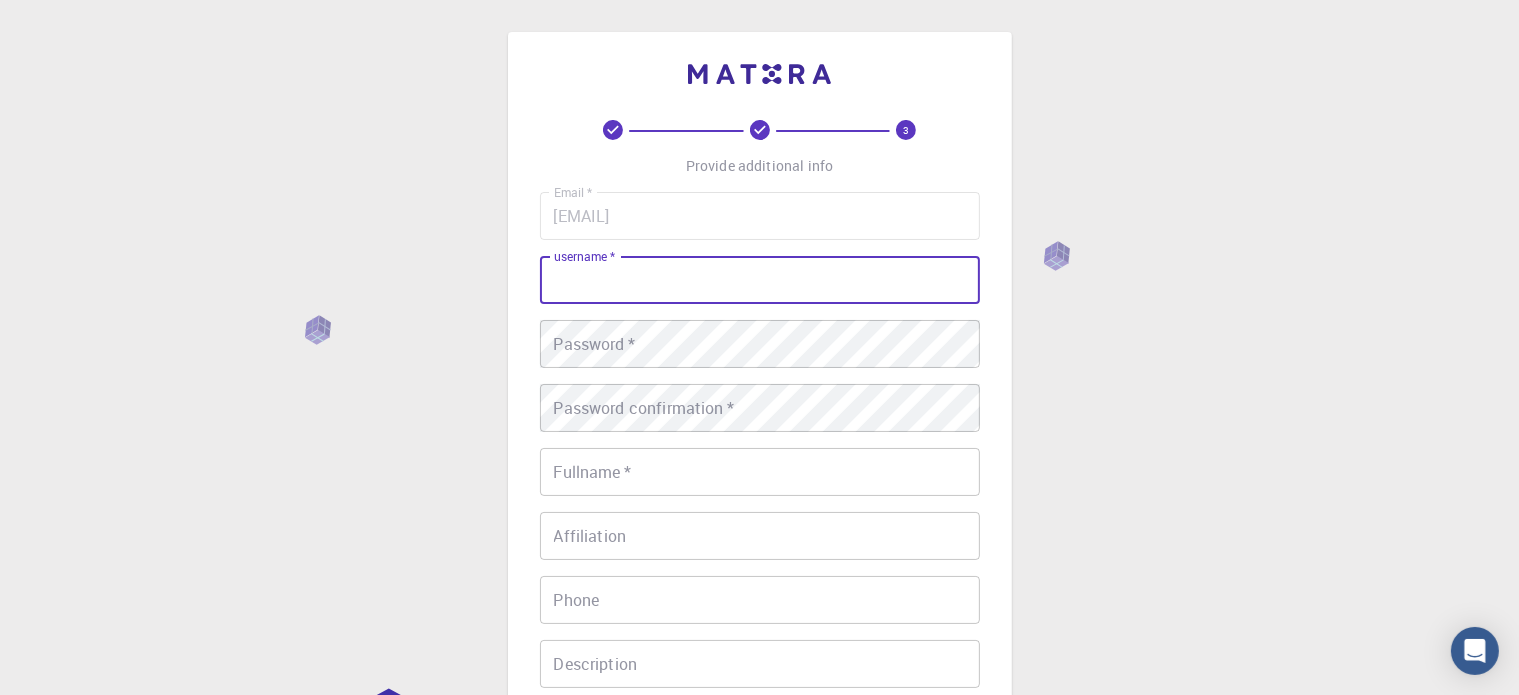 click on "username   *" at bounding box center [760, 280] 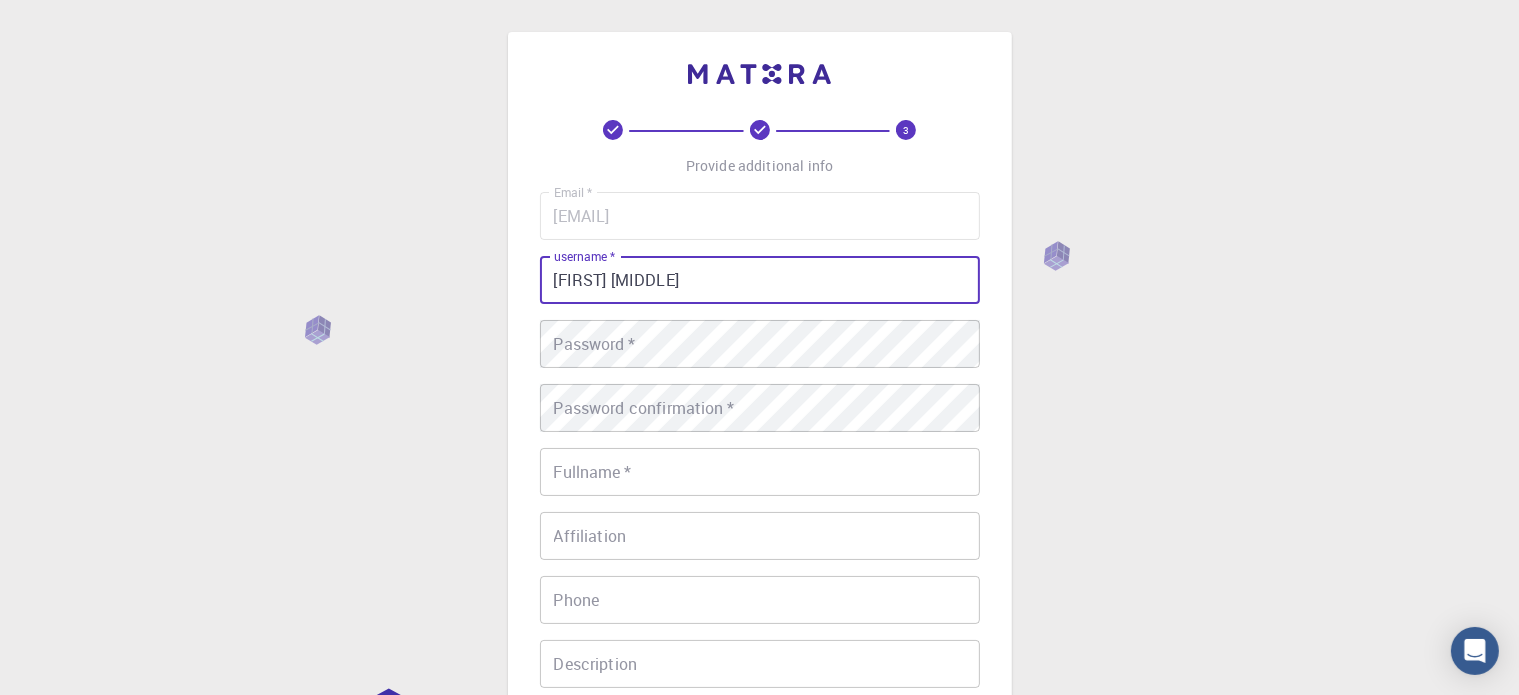 type on "[FIRST] [MIDDLE]" 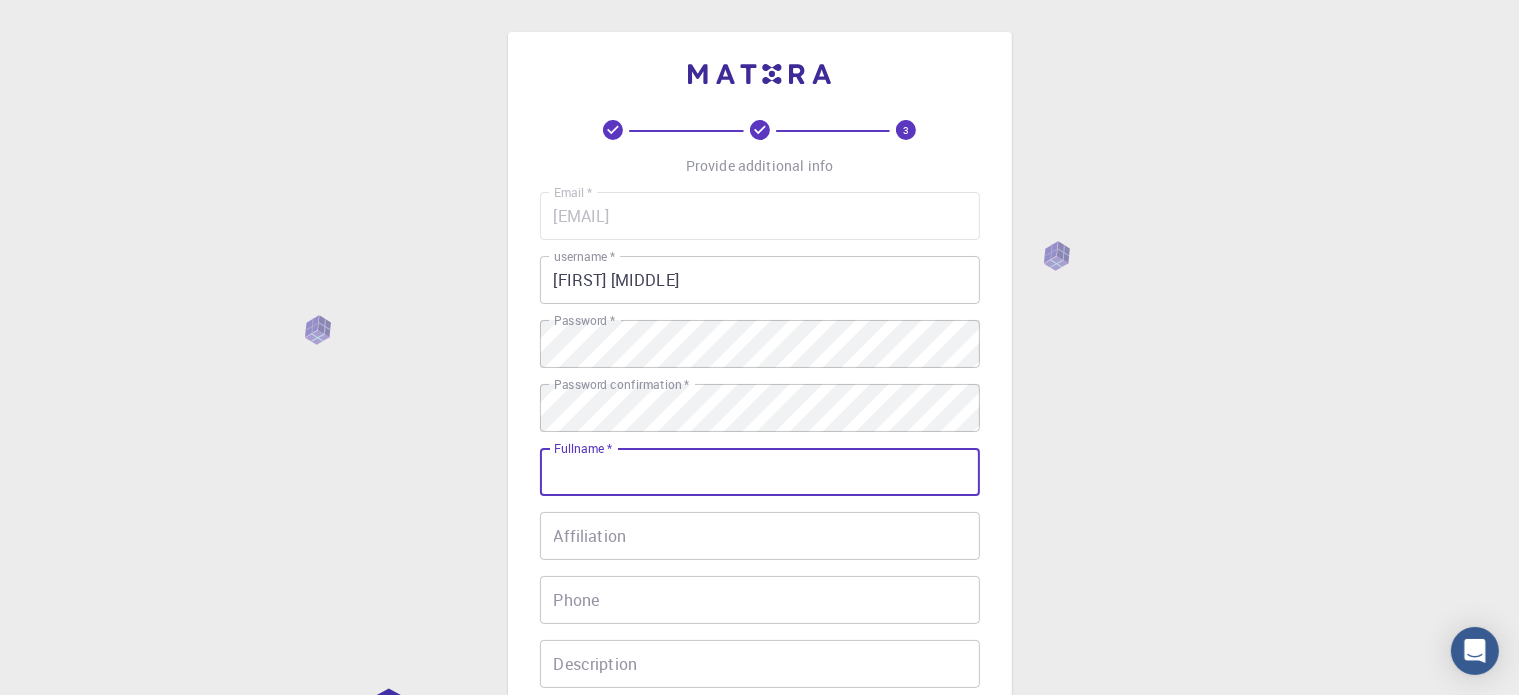 click on "Fullname   *" at bounding box center (760, 472) 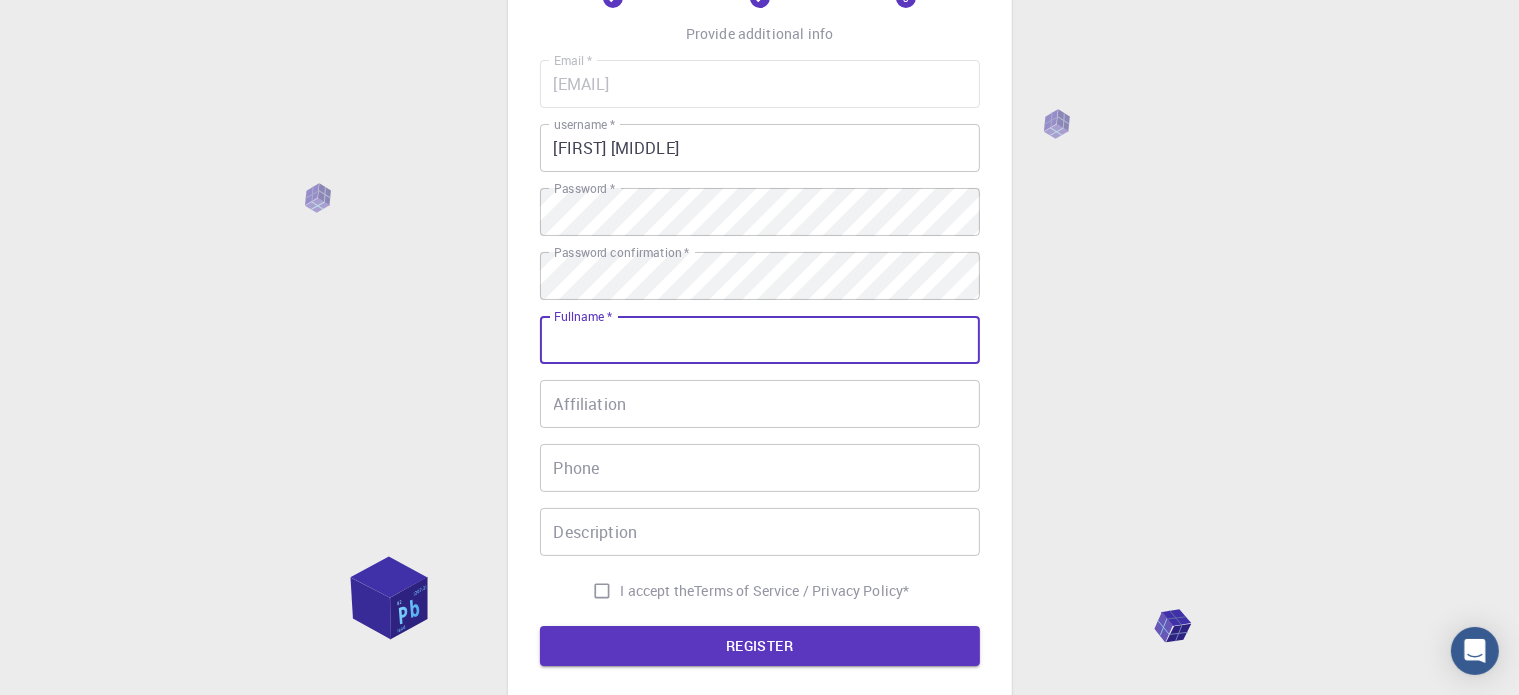 scroll, scrollTop: 148, scrollLeft: 0, axis: vertical 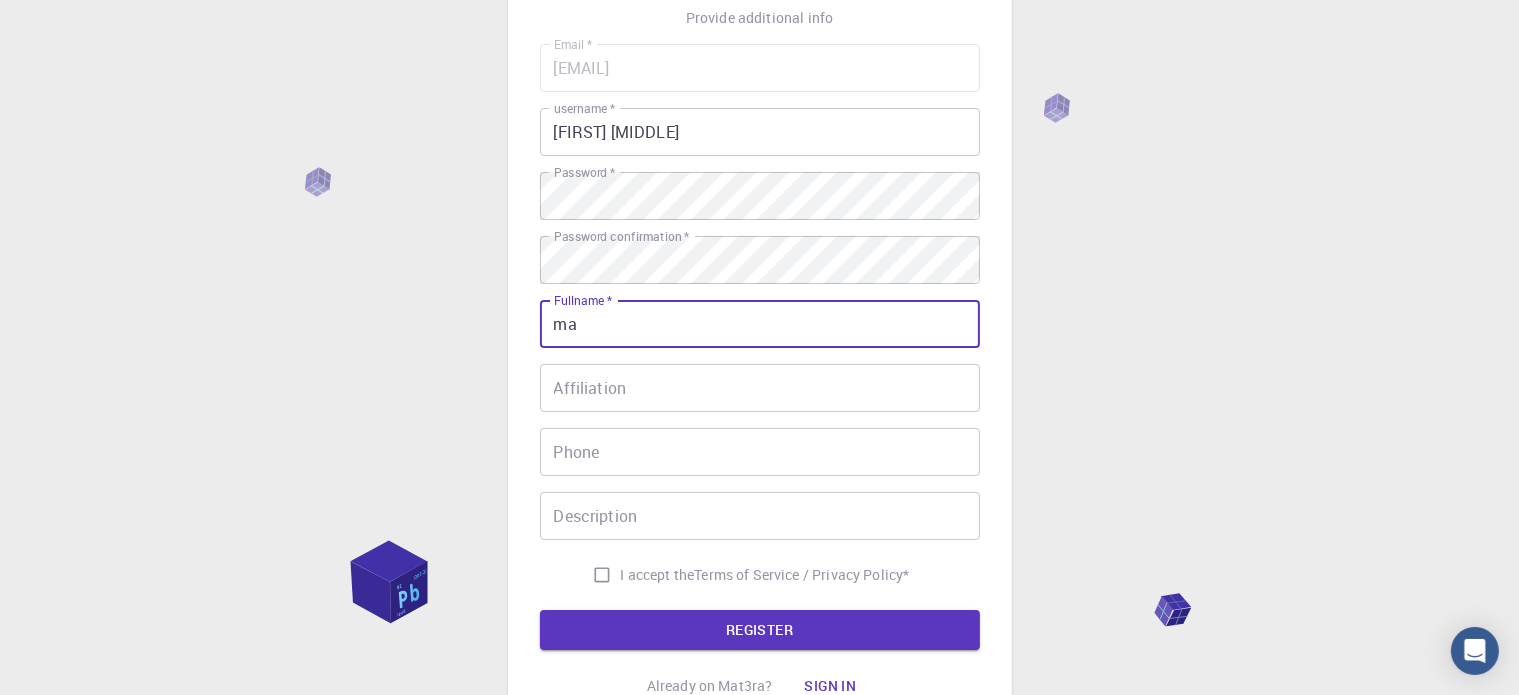 type on "m" 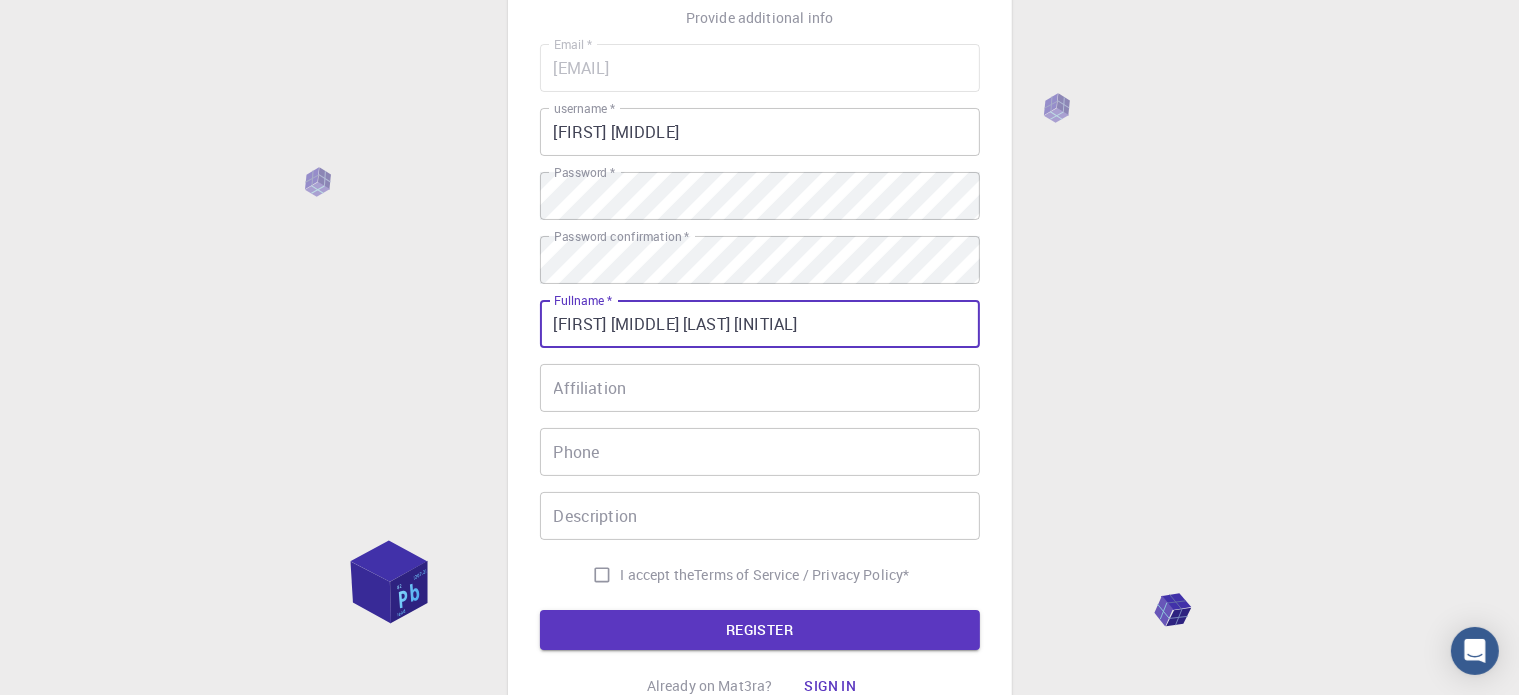 type on "[FIRST] [MIDDLE] [LAST] [INITIAL]" 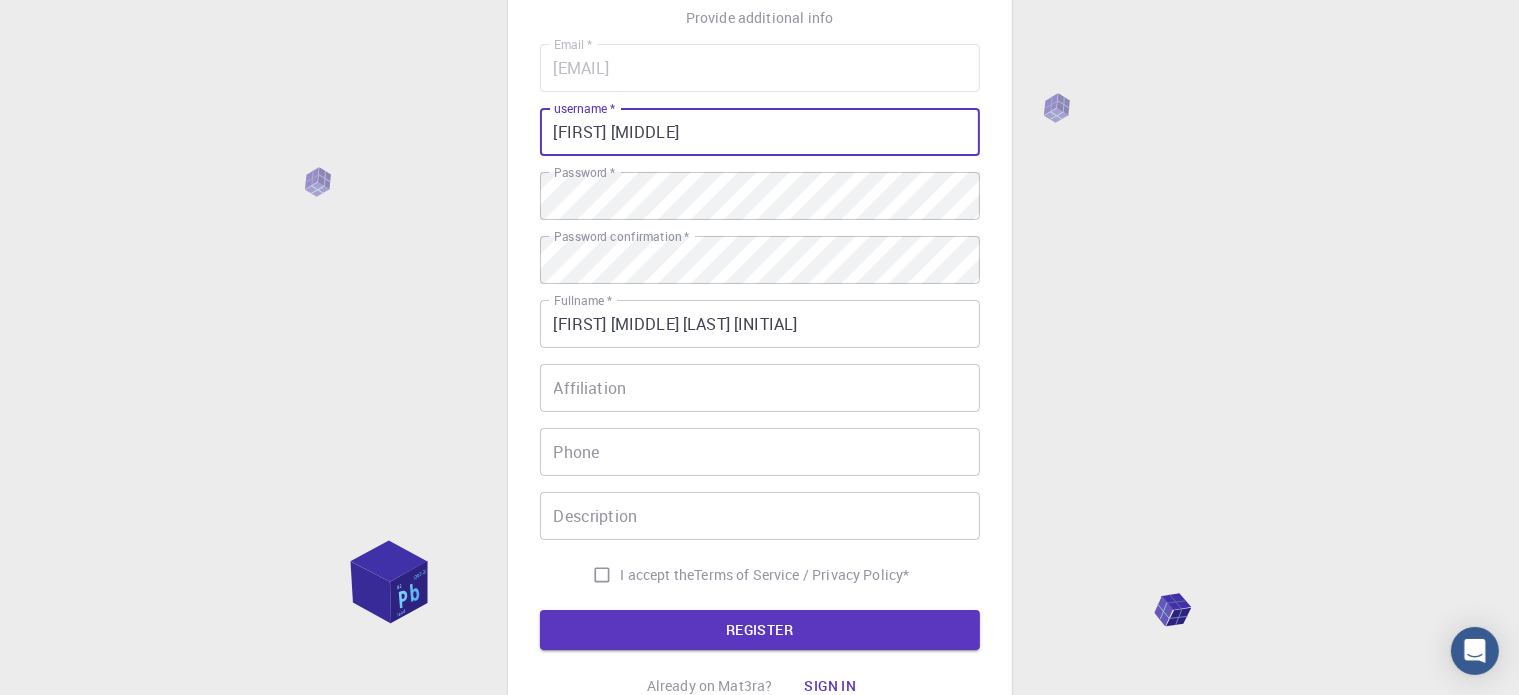 click on "[FIRST] [MIDDLE]" at bounding box center (760, 132) 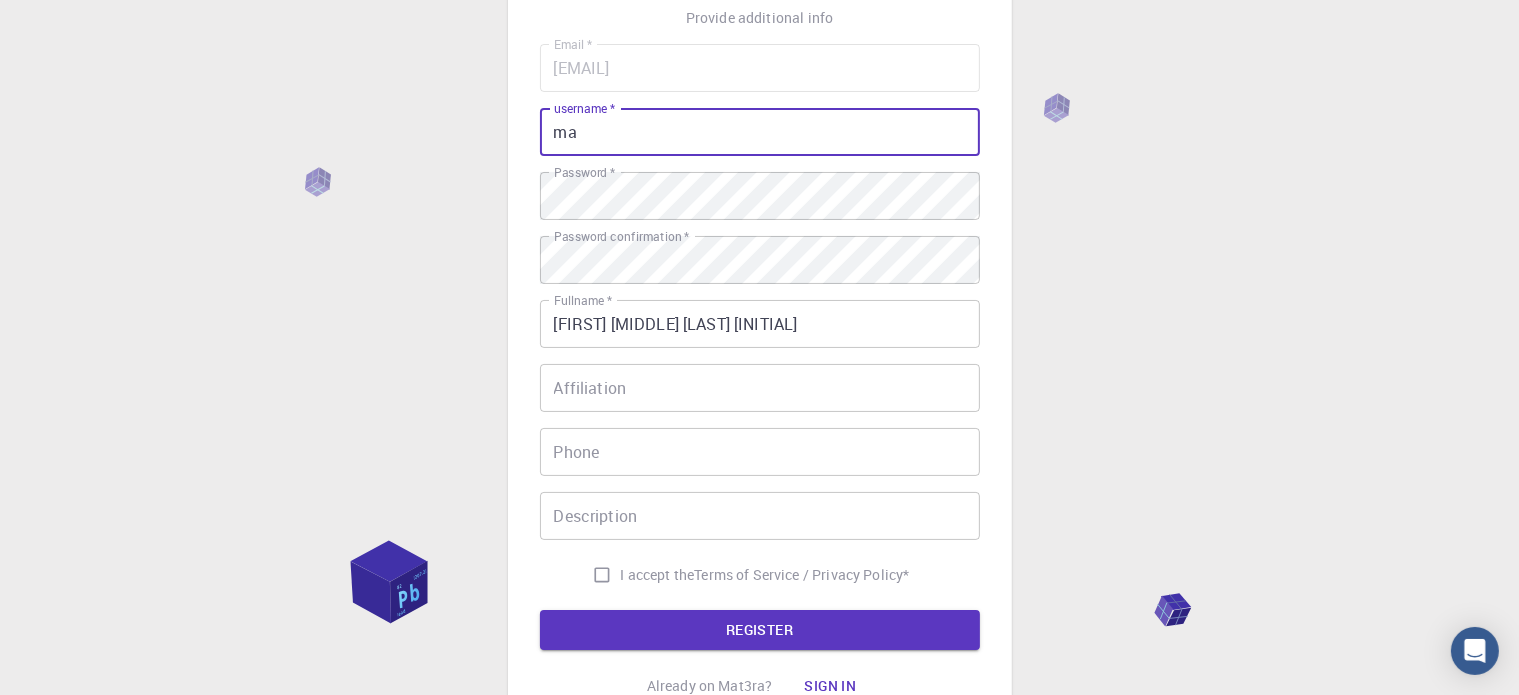 type on "m" 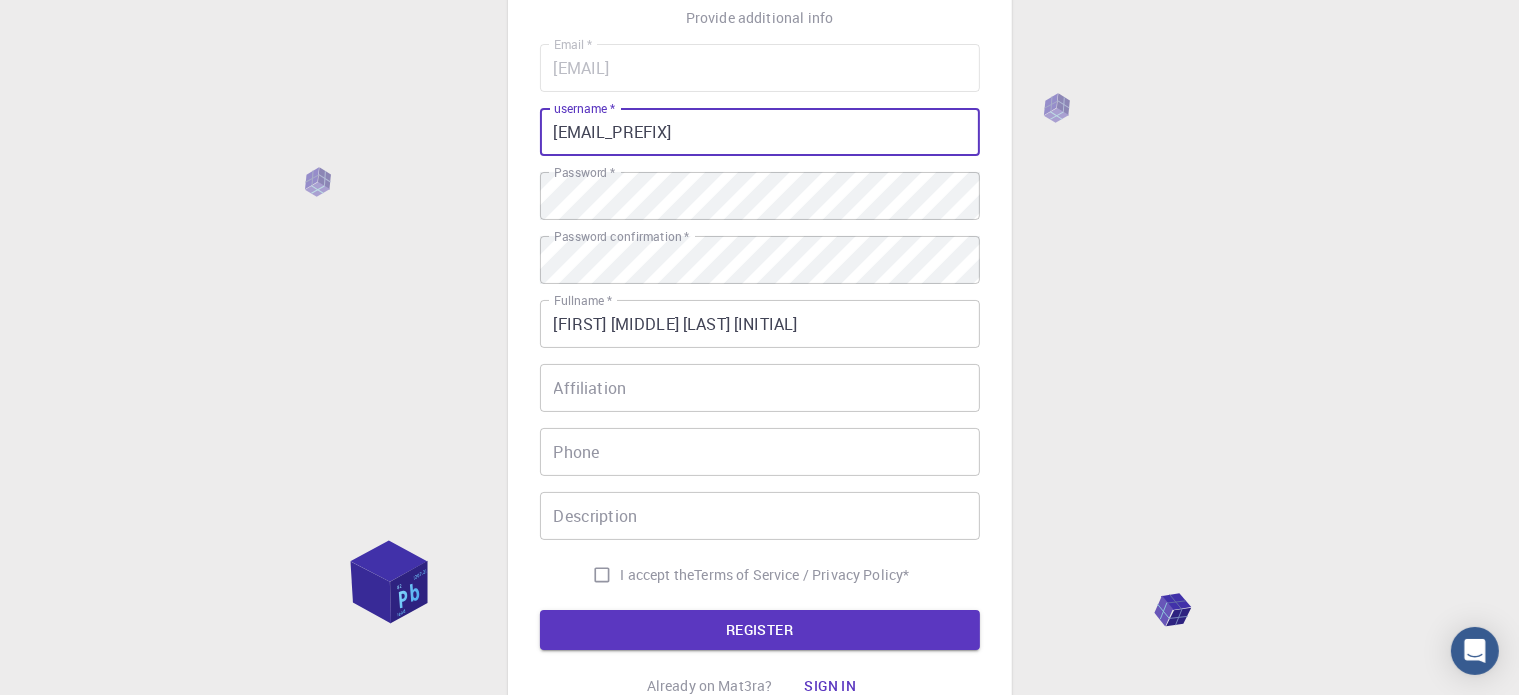 type on "[EMAIL_PREFIX]" 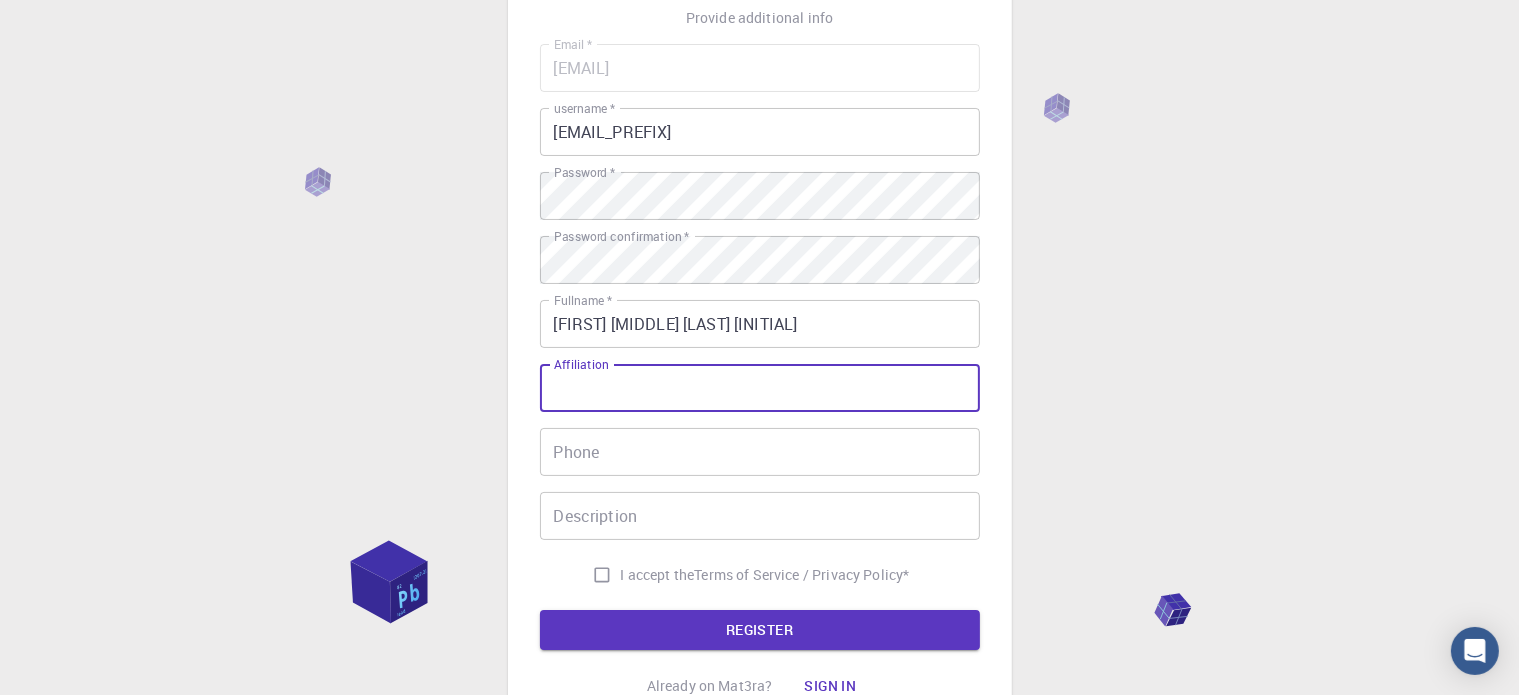 click on "Affiliation" at bounding box center (760, 388) 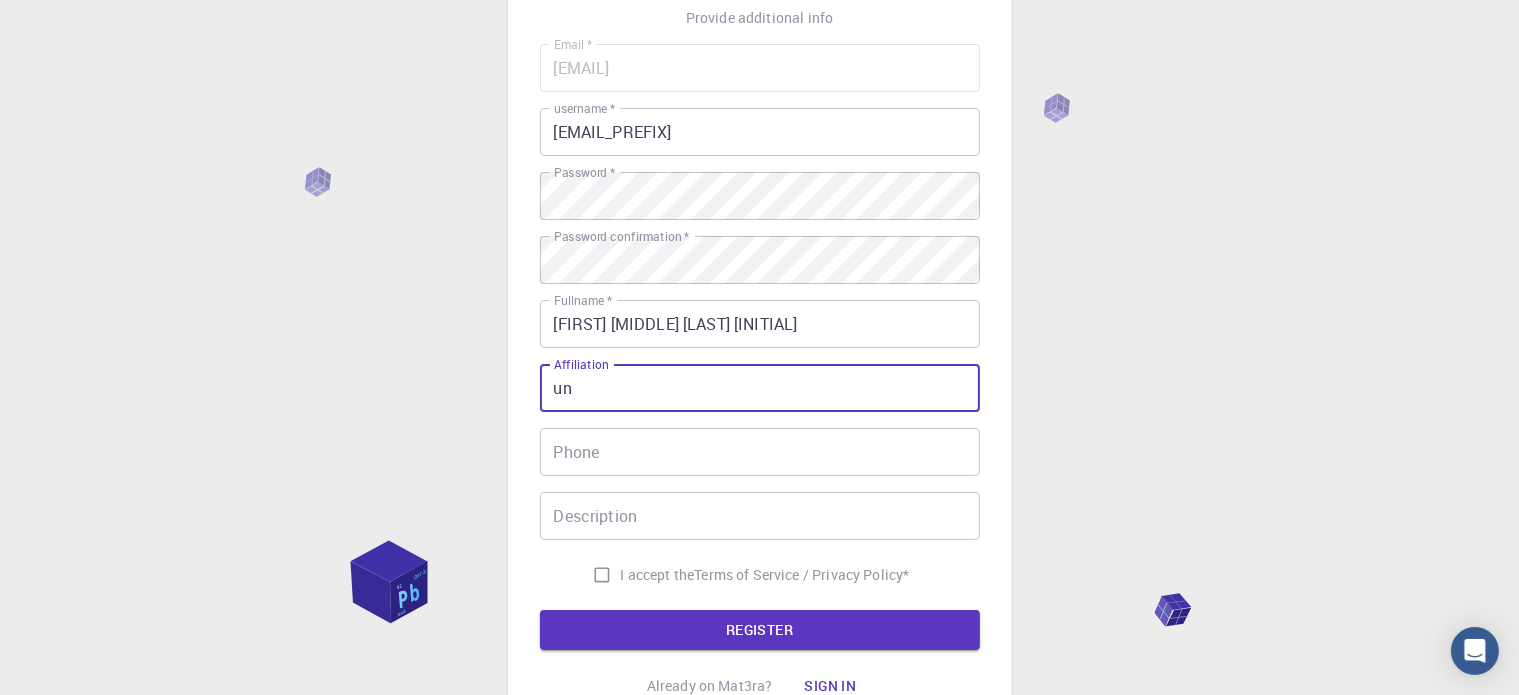 type on "[INITIAL]" 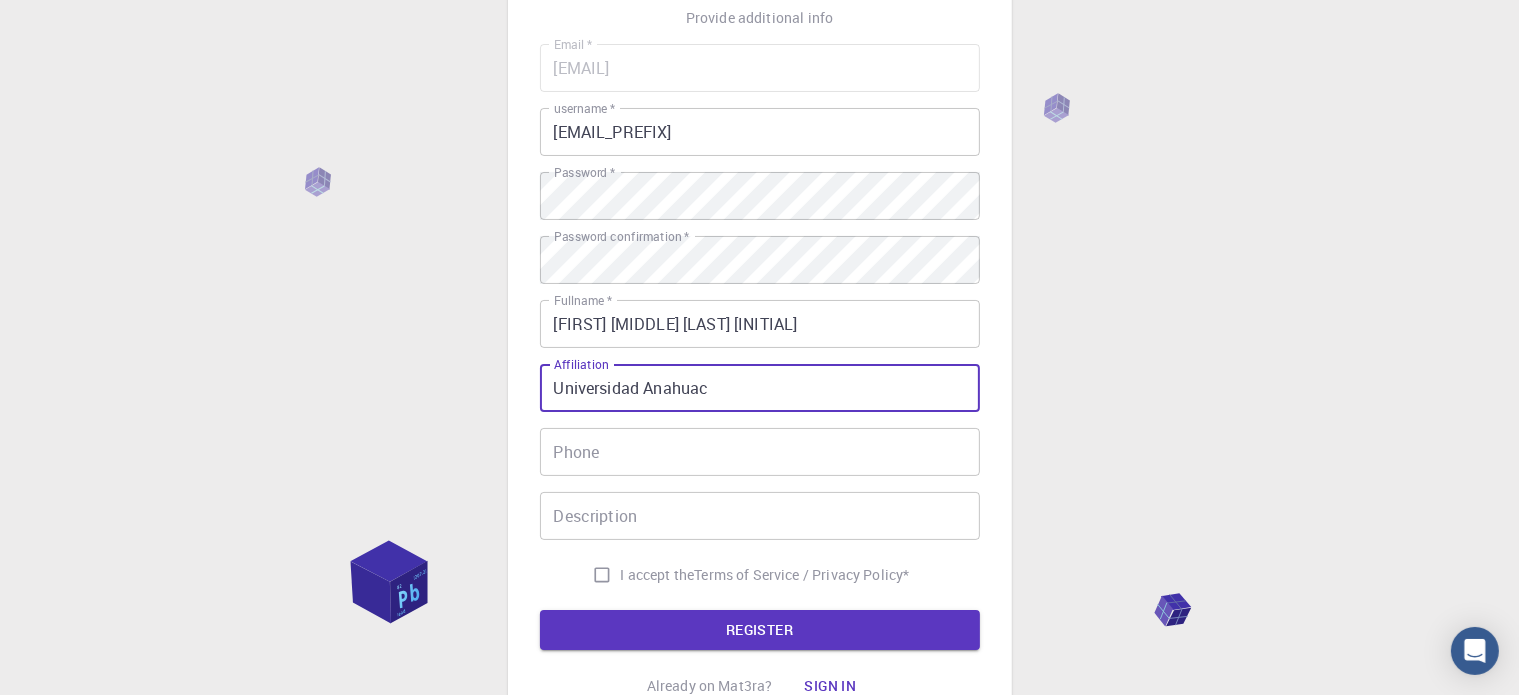 type on "Universidad Anahuac" 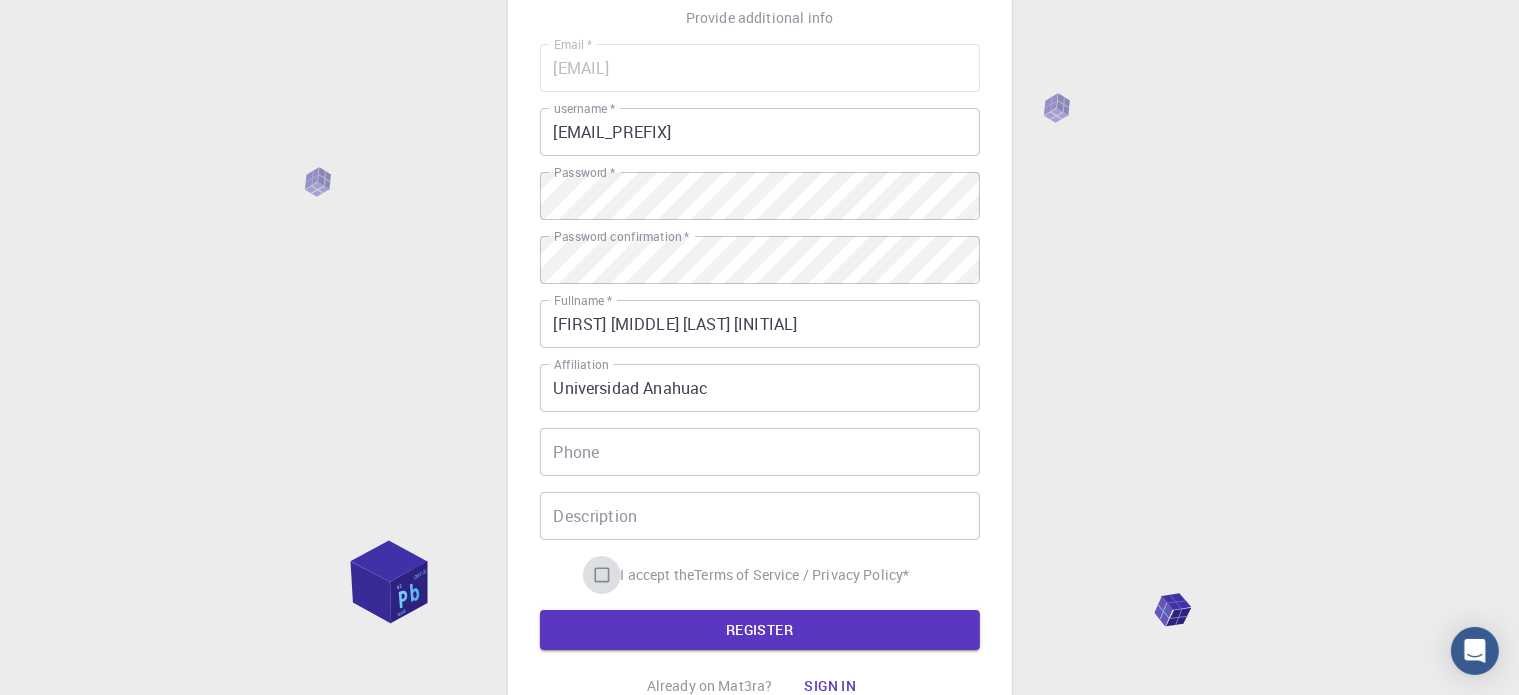 click on "I accept the  Terms of Service / Privacy Policy  *" at bounding box center (602, 575) 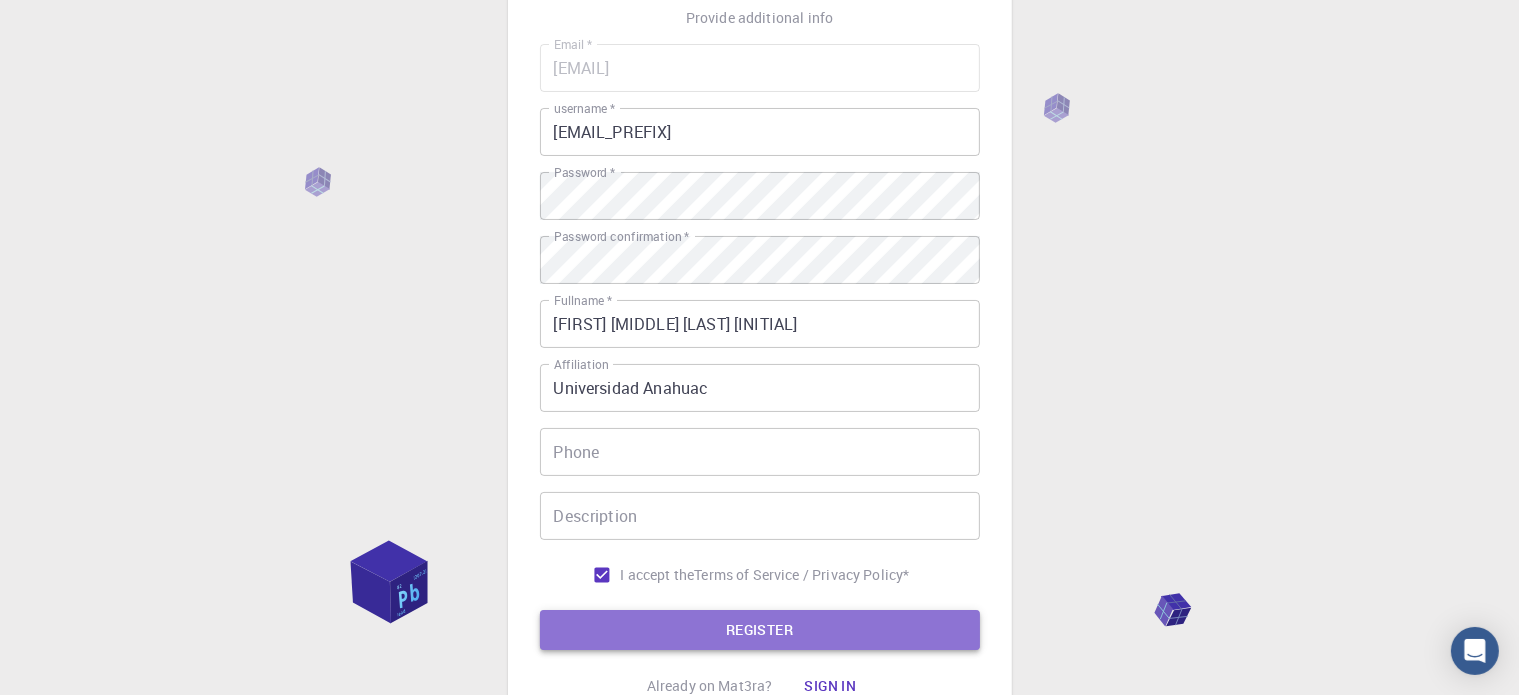 click on "REGISTER" at bounding box center [760, 630] 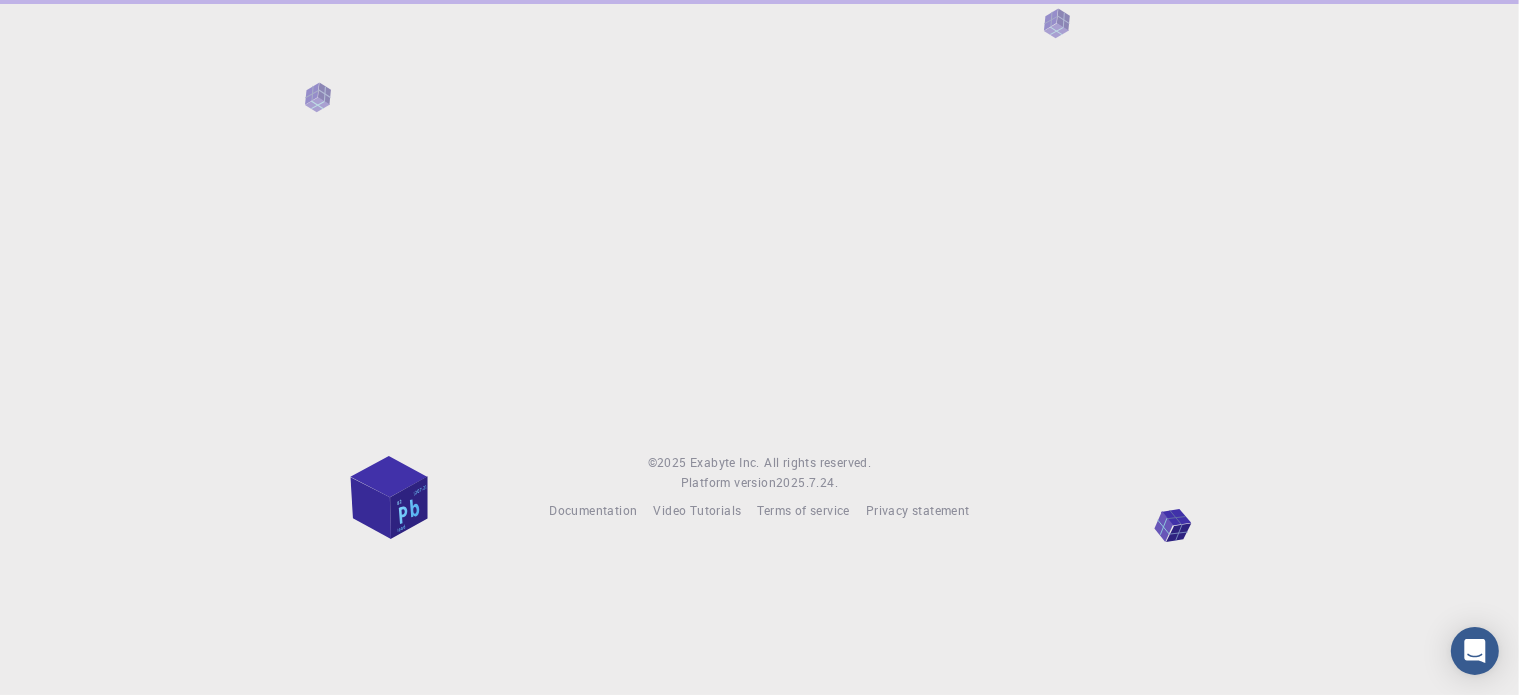 scroll, scrollTop: 0, scrollLeft: 0, axis: both 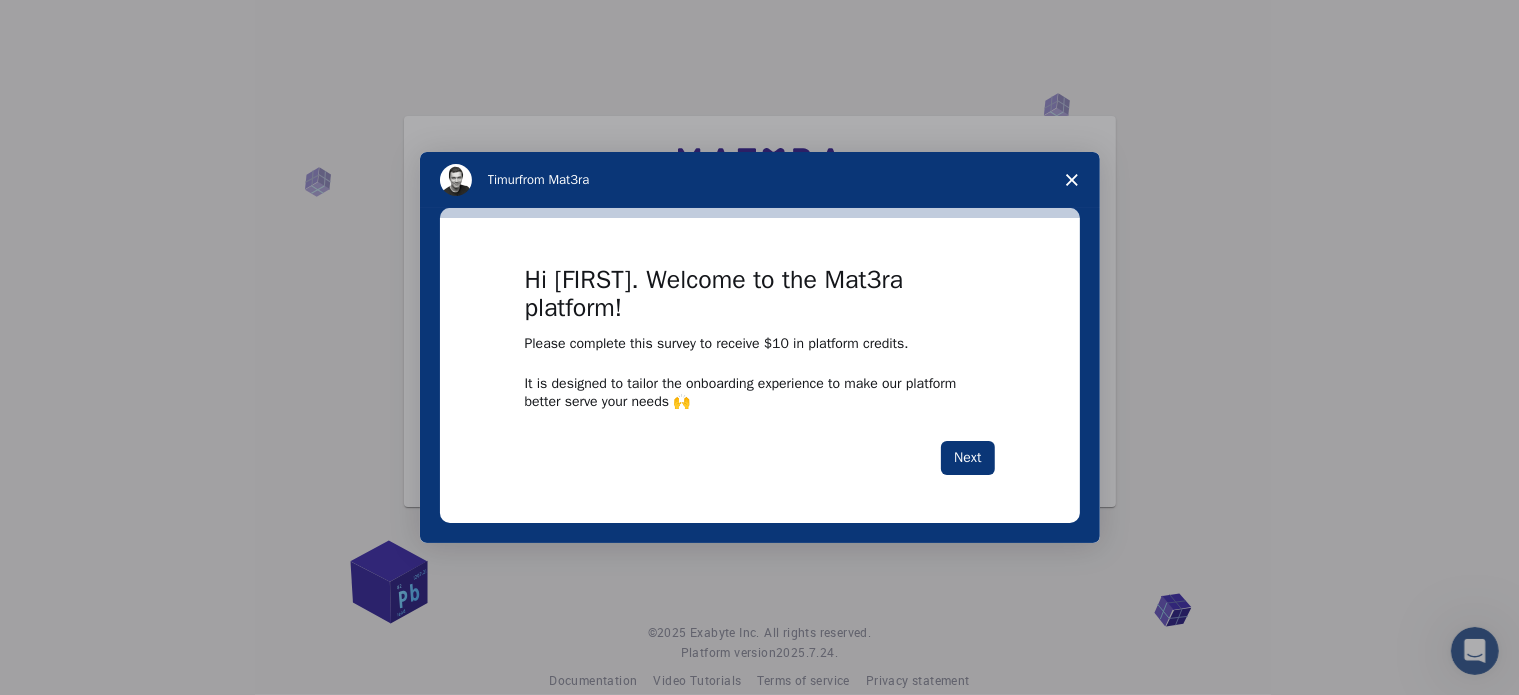 click at bounding box center [759, 347] 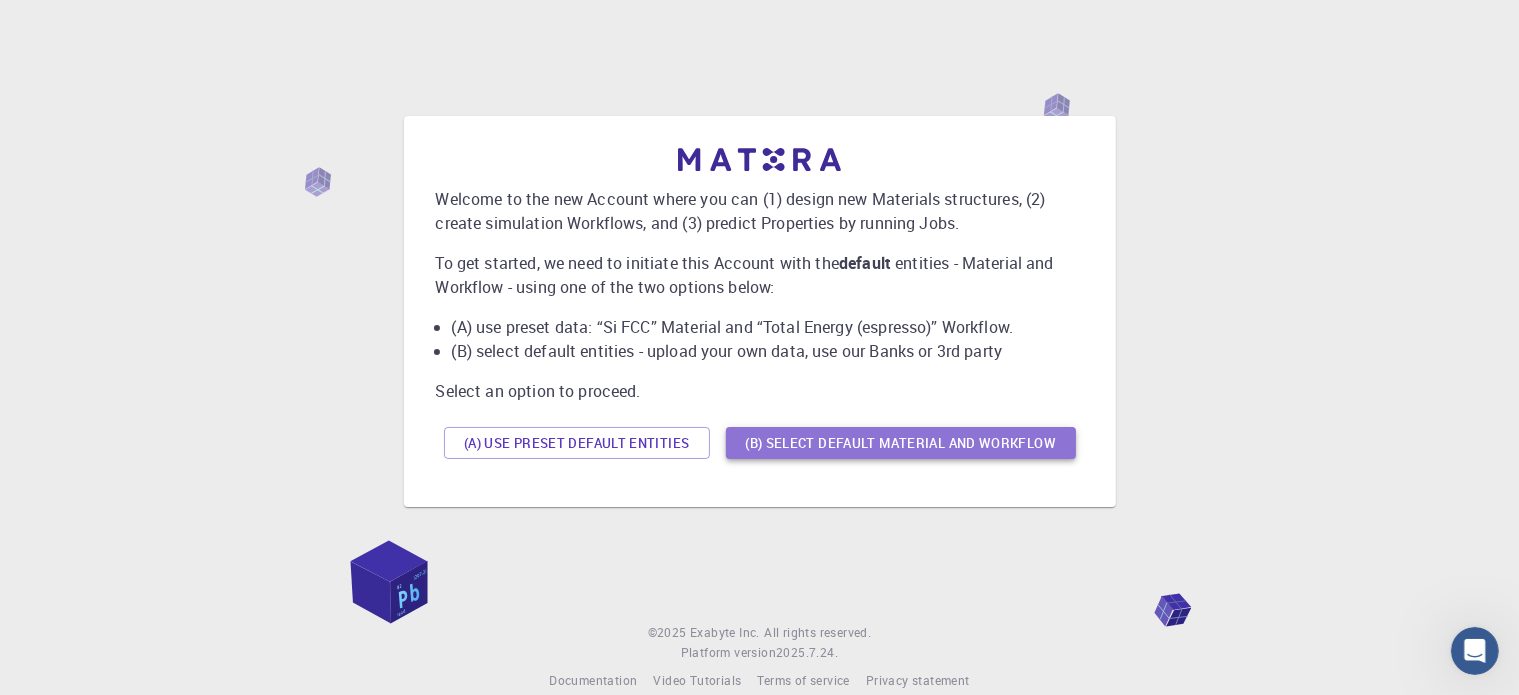 click on "(B) Select default material and workflow" at bounding box center (901, 443) 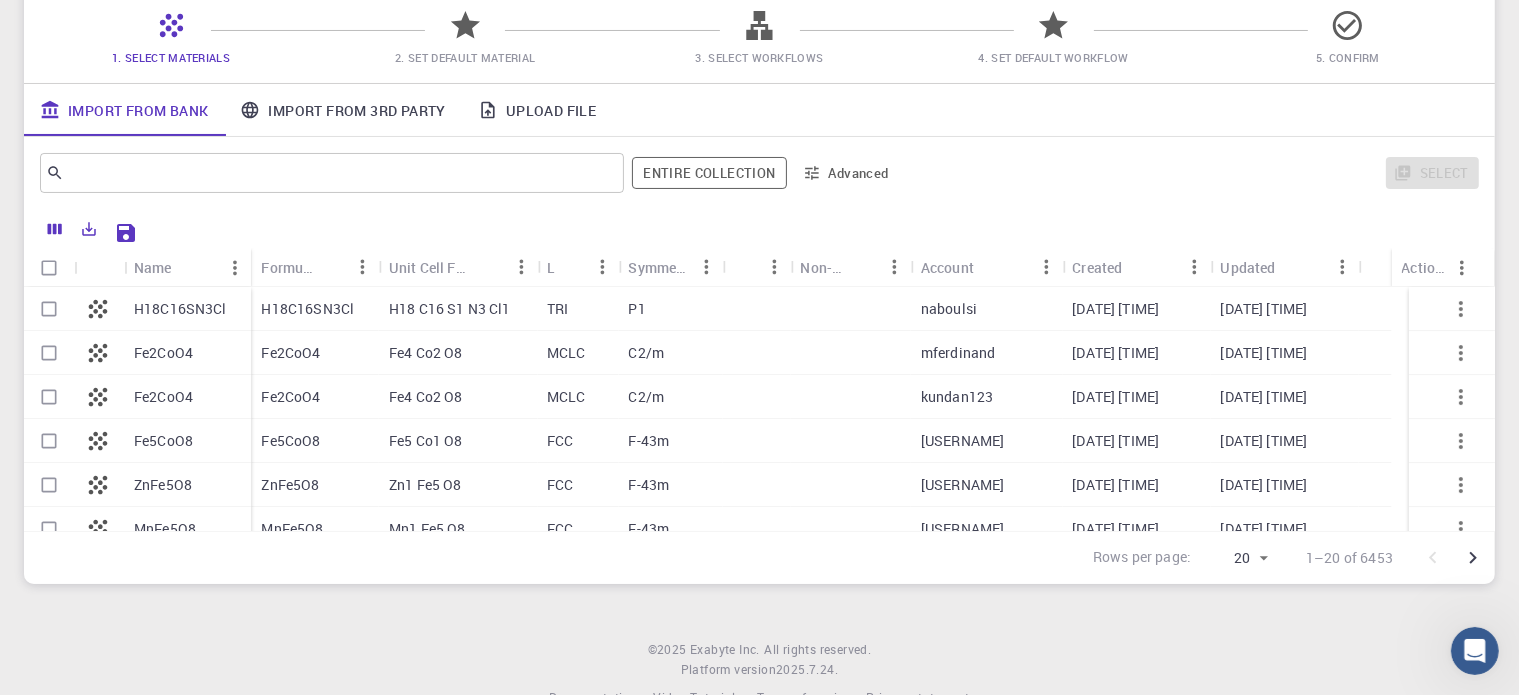 scroll, scrollTop: 171, scrollLeft: 0, axis: vertical 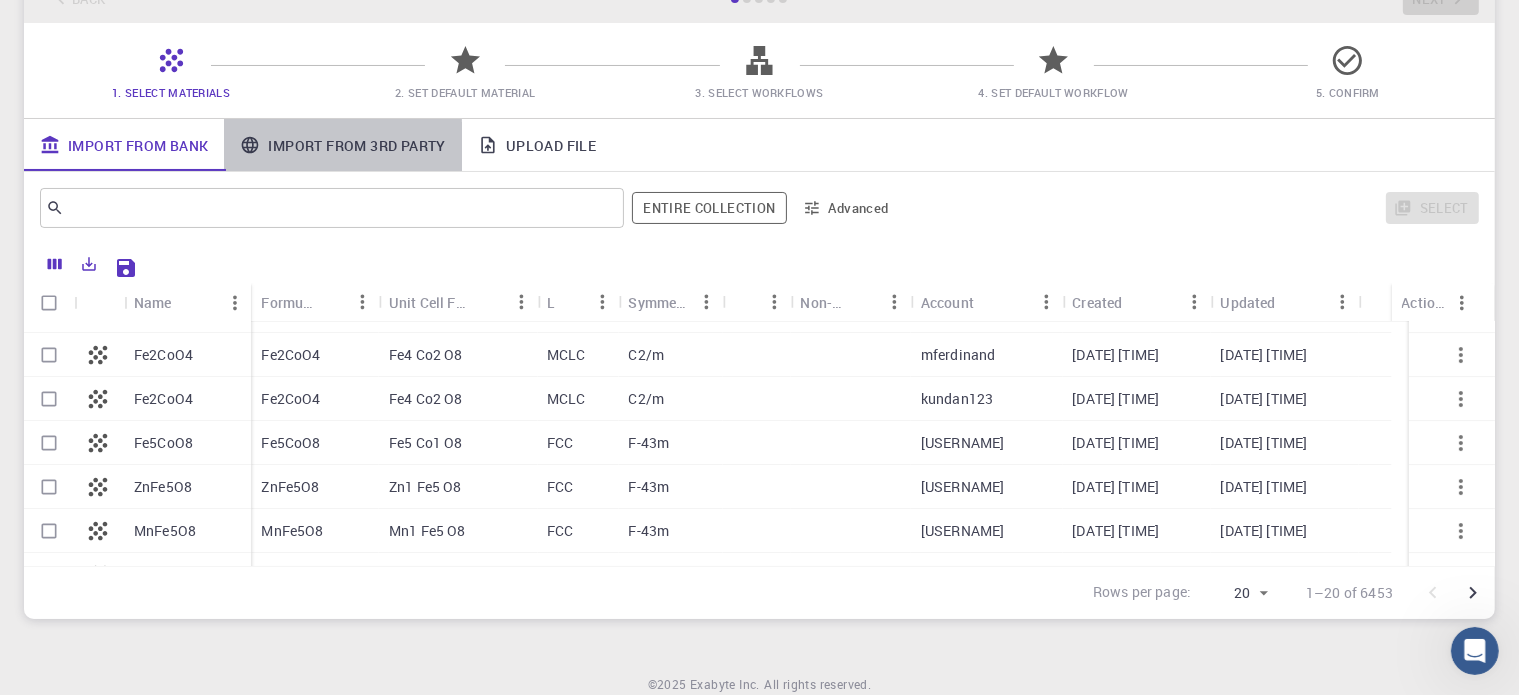 click on "Import From 3rd Party" at bounding box center (342, 145) 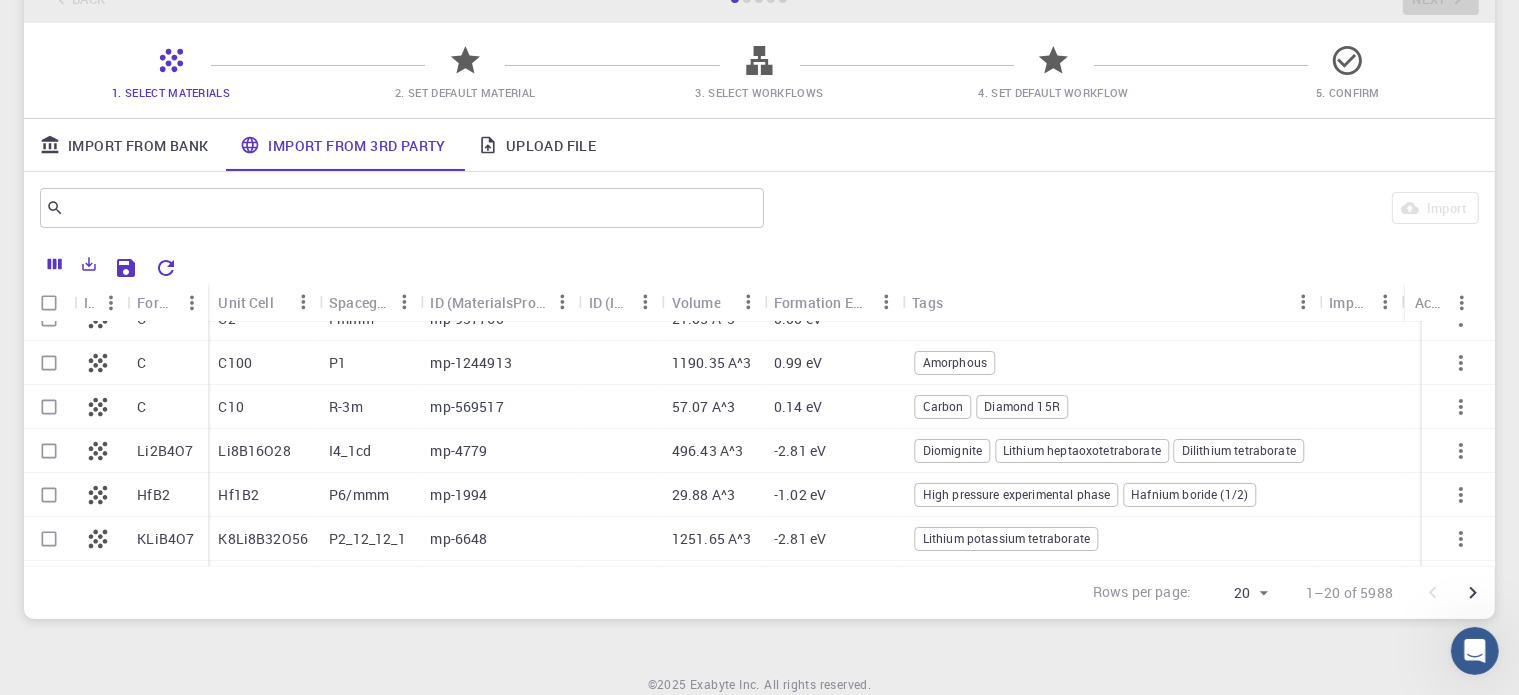 scroll, scrollTop: 132, scrollLeft: 0, axis: vertical 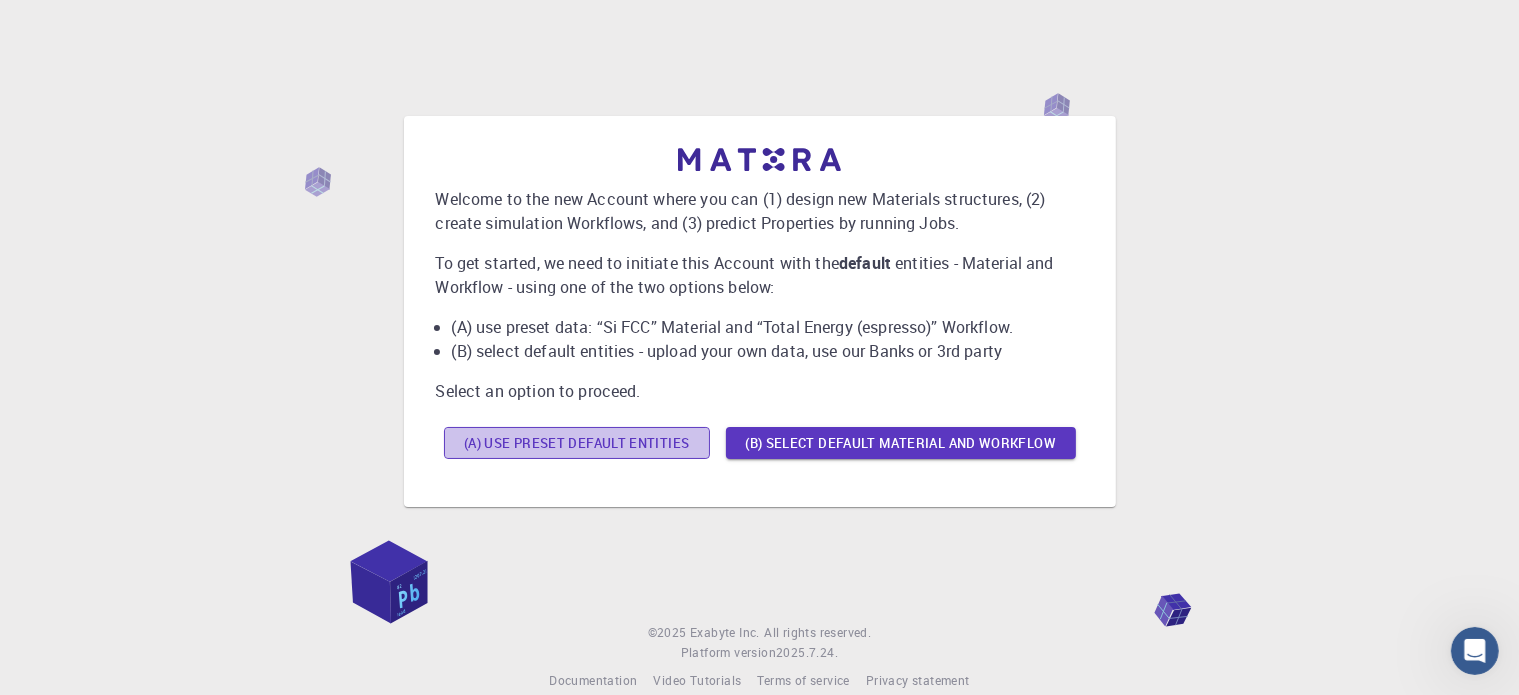 click on "(A) Use preset default entities" at bounding box center [577, 443] 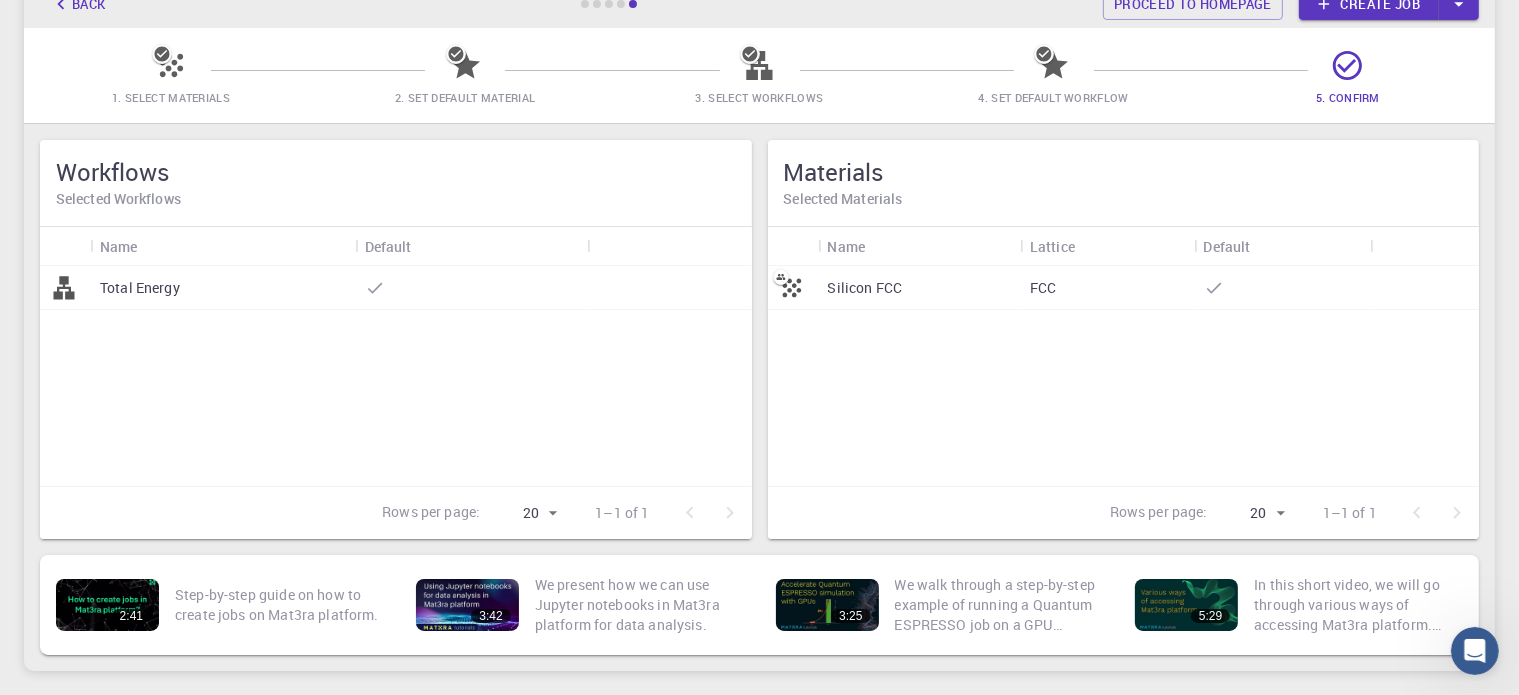 scroll, scrollTop: 101, scrollLeft: 0, axis: vertical 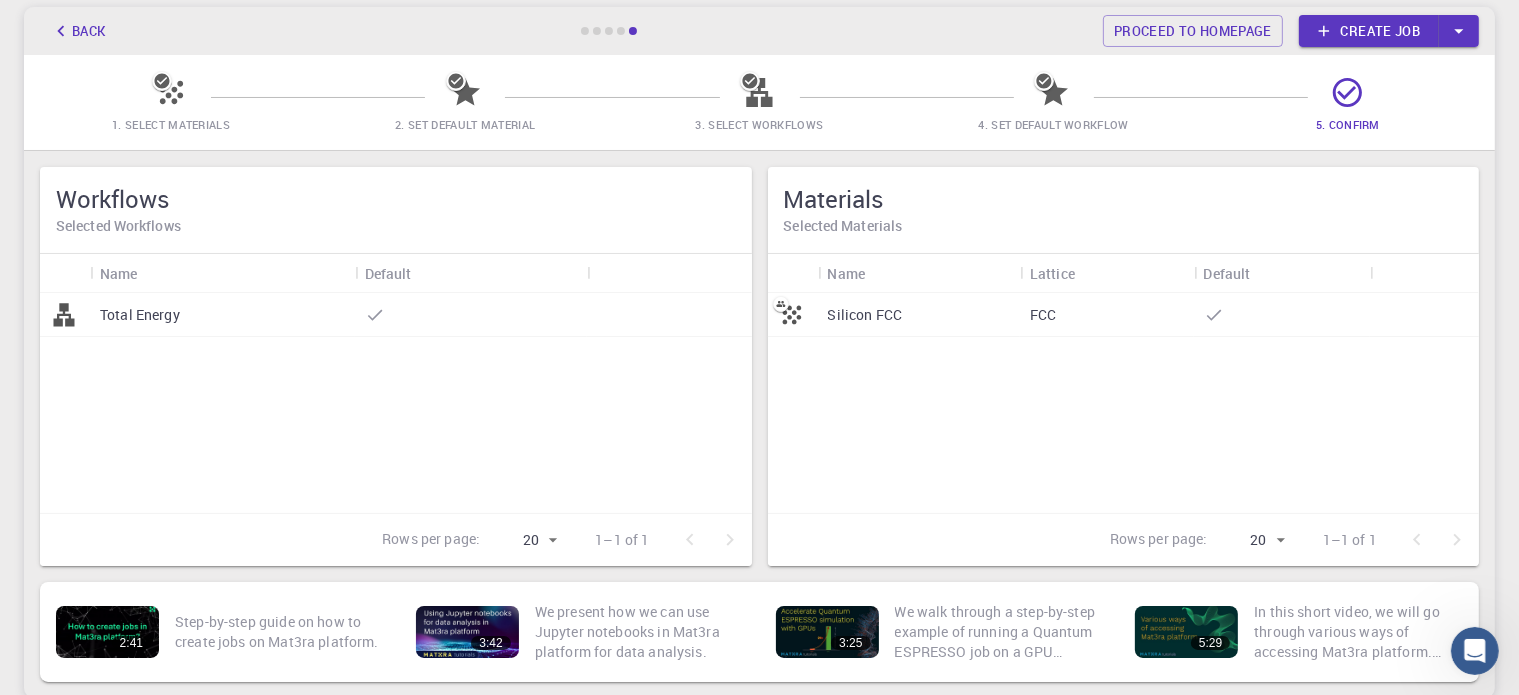 click at bounding box center [471, 315] 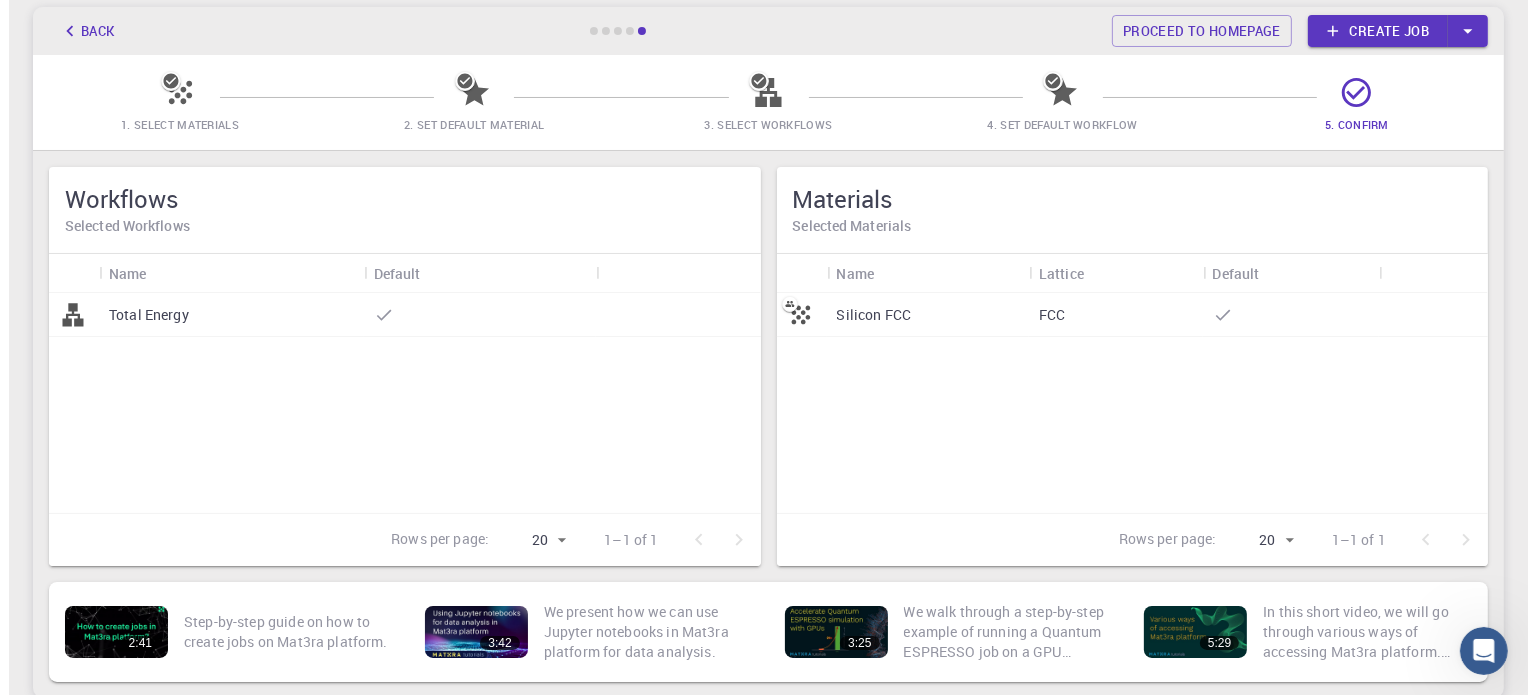 scroll, scrollTop: 0, scrollLeft: 0, axis: both 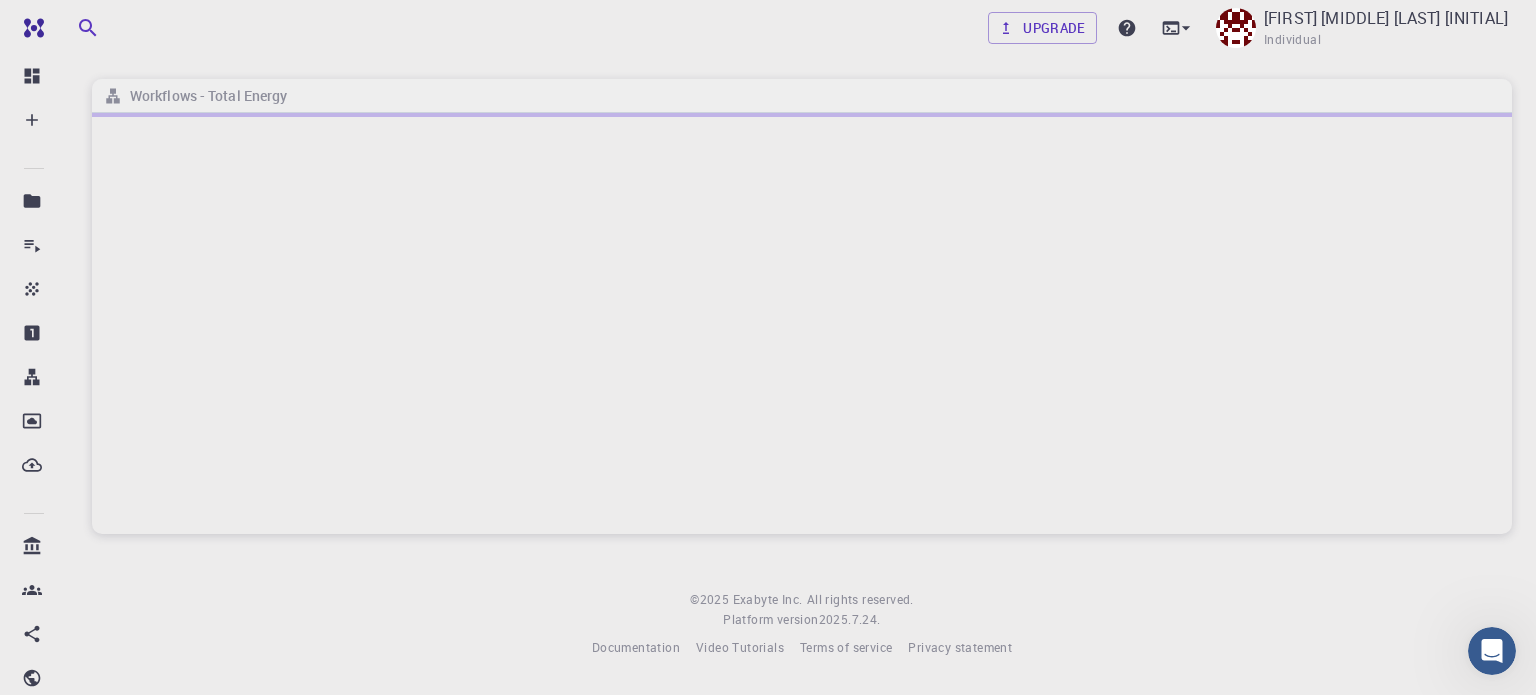 click at bounding box center (802, 323) 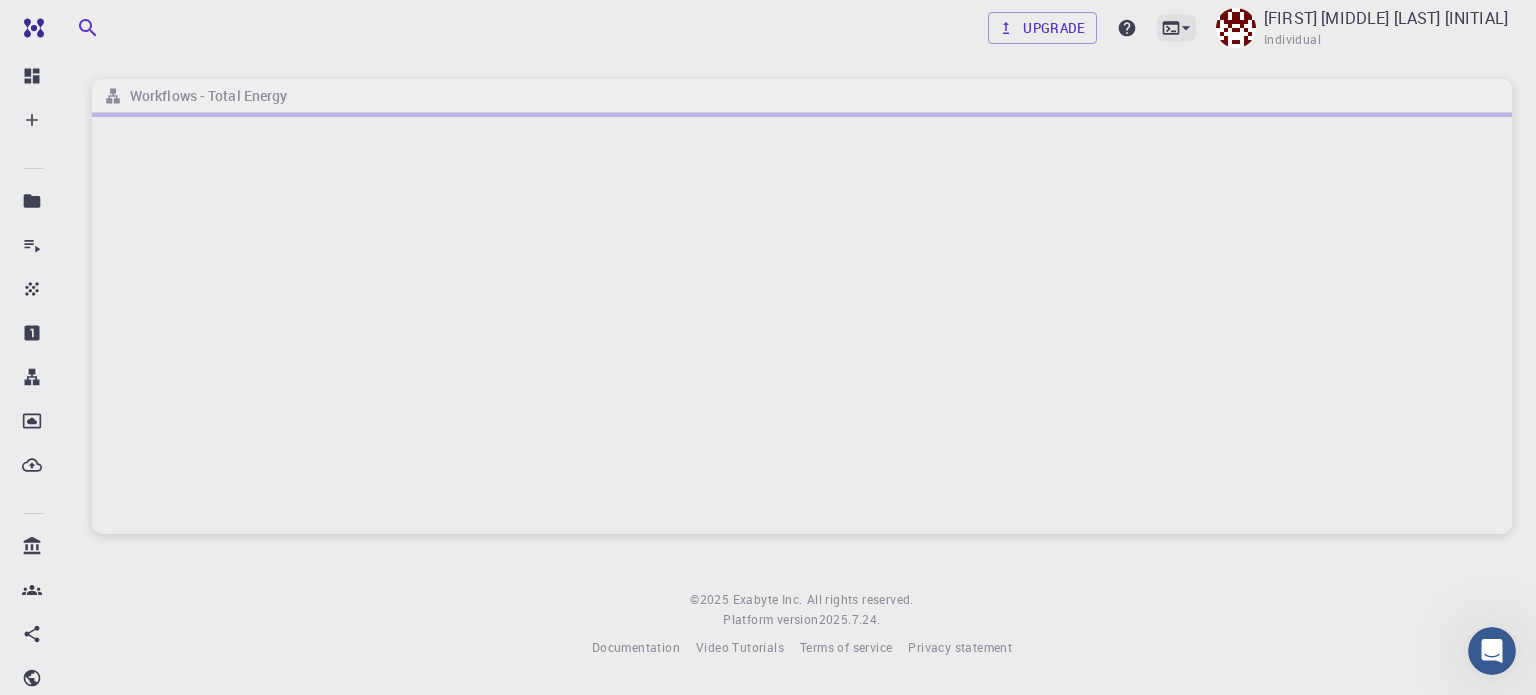 click 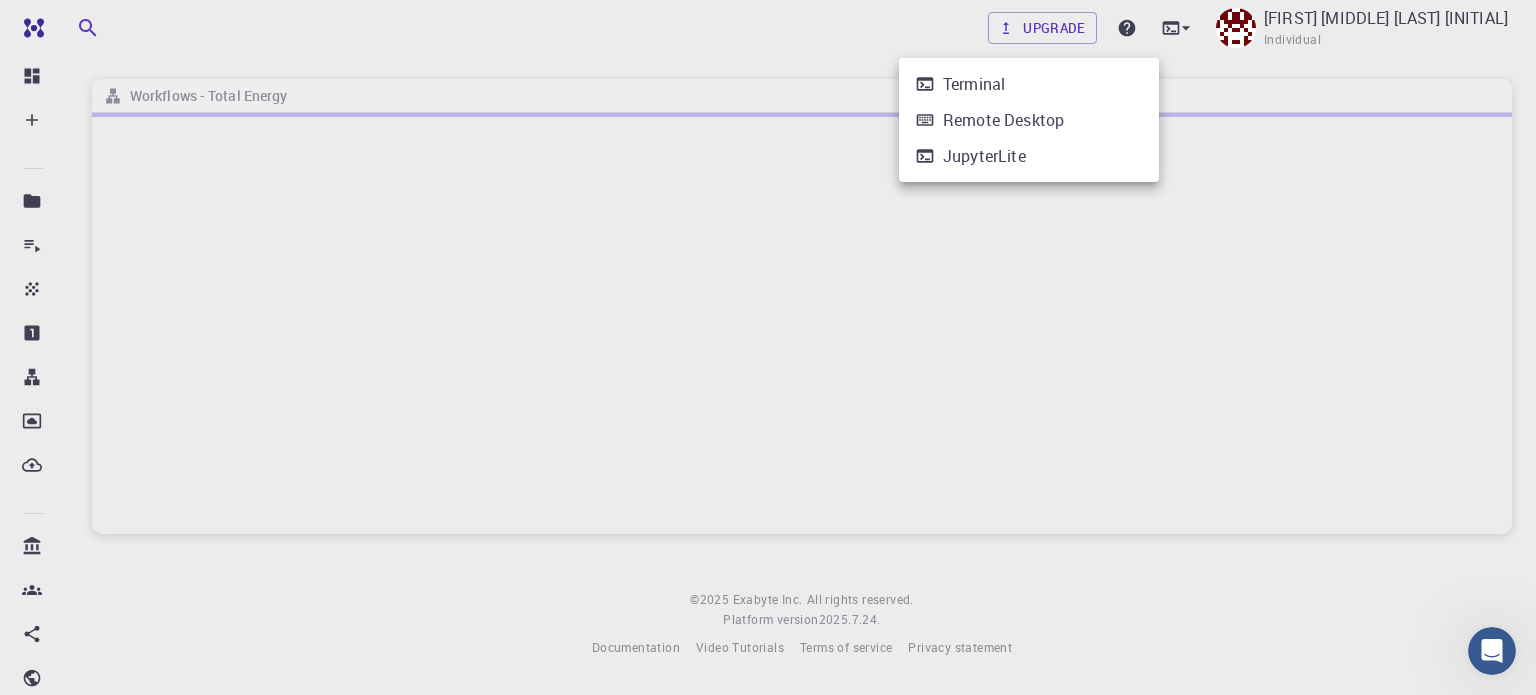 click at bounding box center (768, 347) 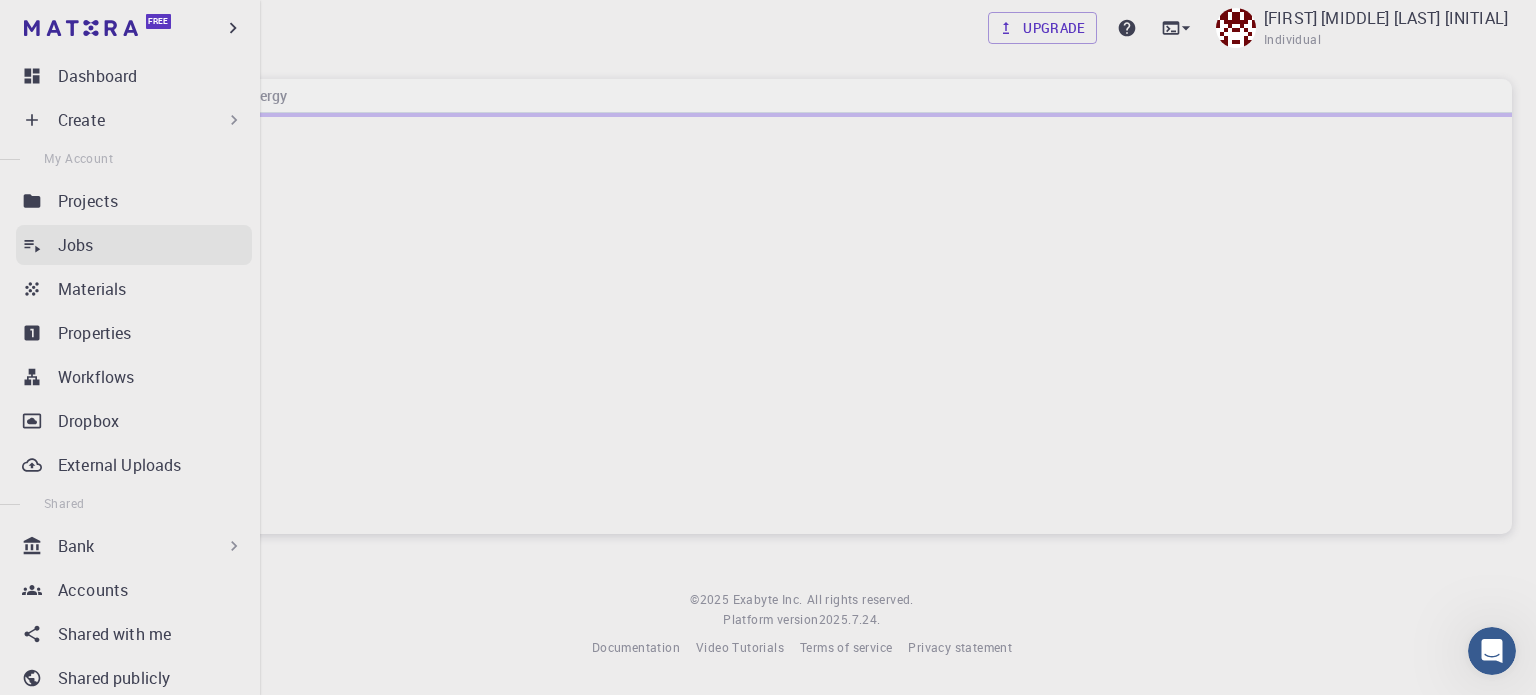 click on "Jobs" at bounding box center (155, 245) 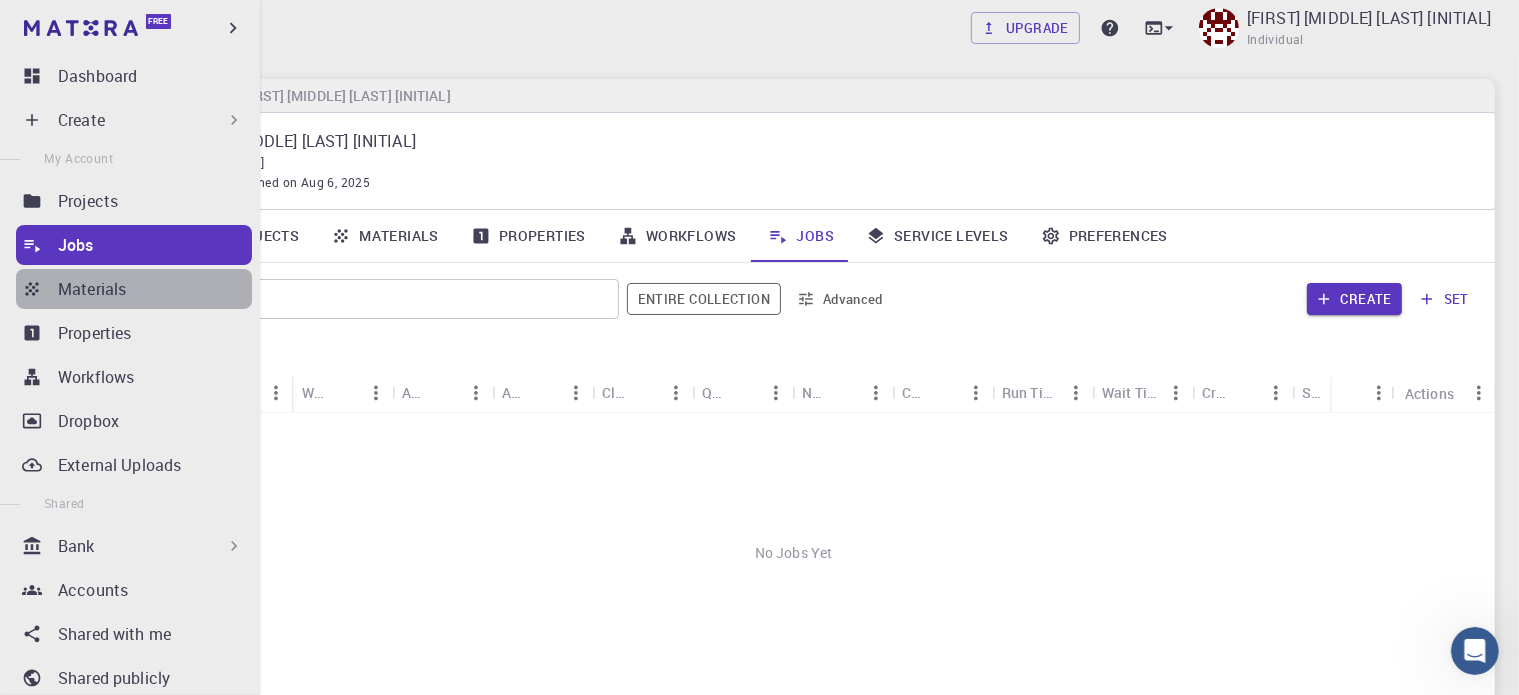 click on "Materials" at bounding box center (155, 289) 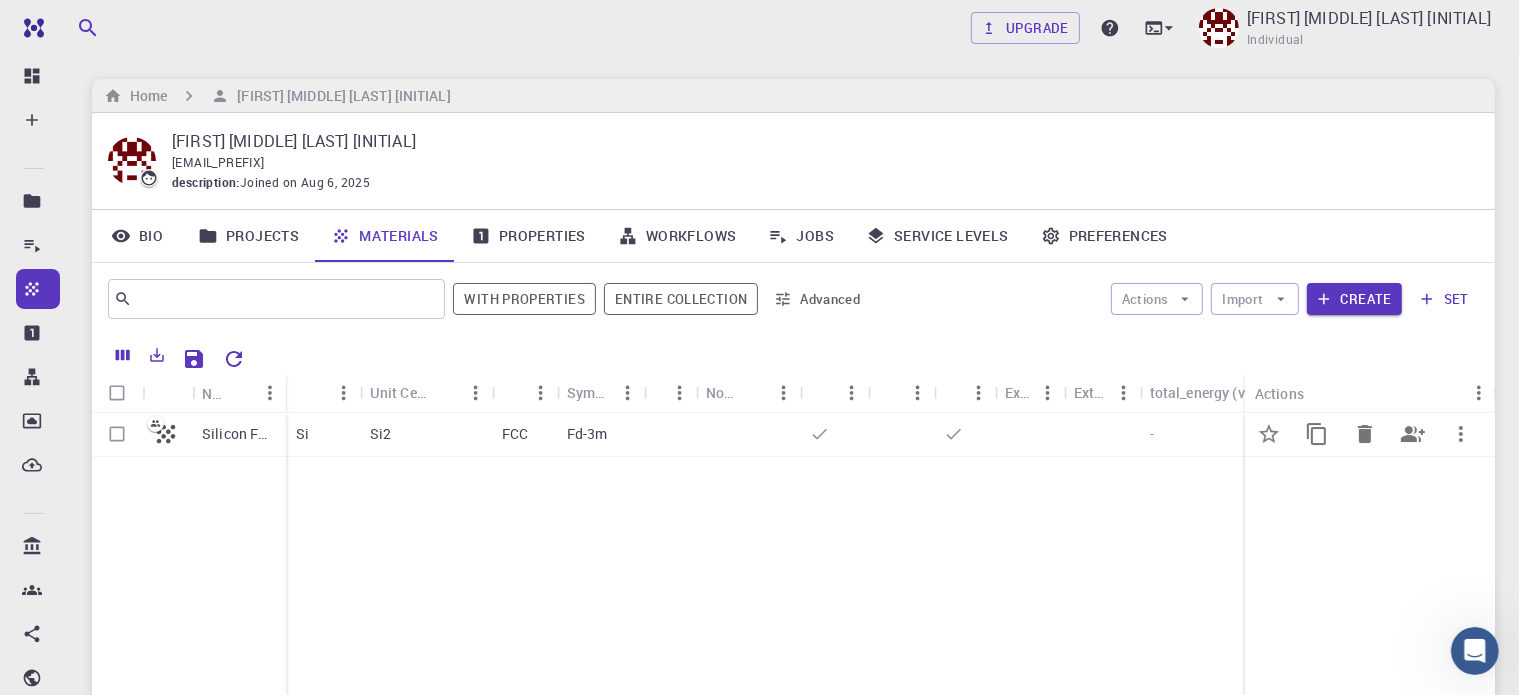 click on "FCC" at bounding box center (515, 434) 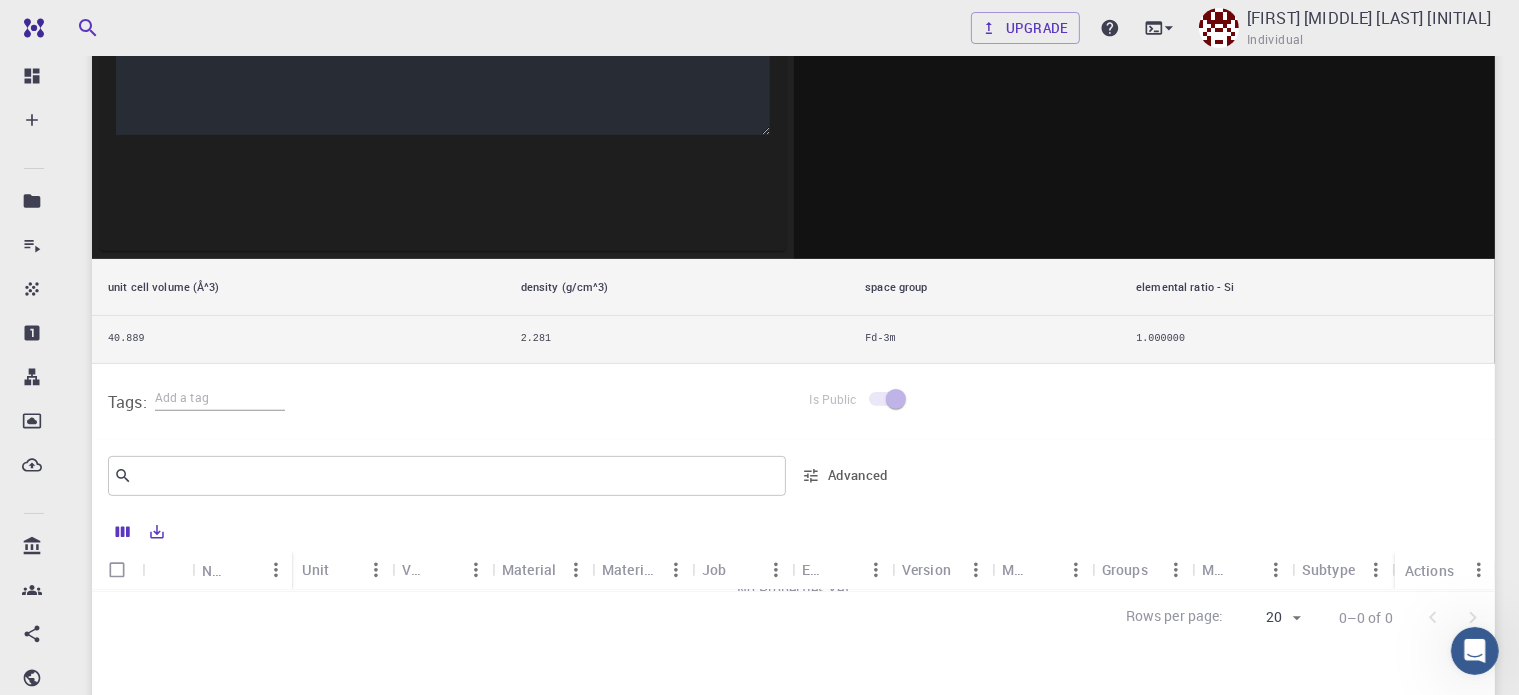 scroll, scrollTop: 580, scrollLeft: 0, axis: vertical 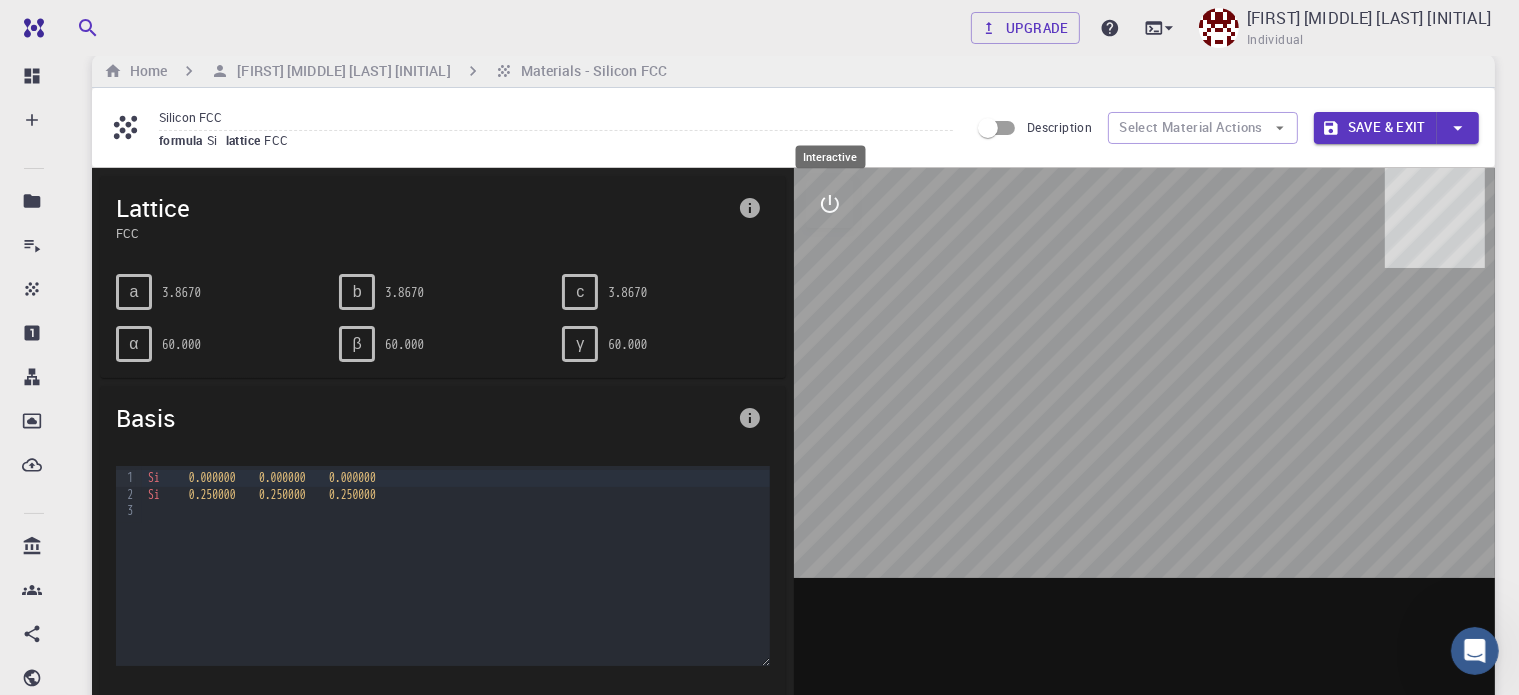 click 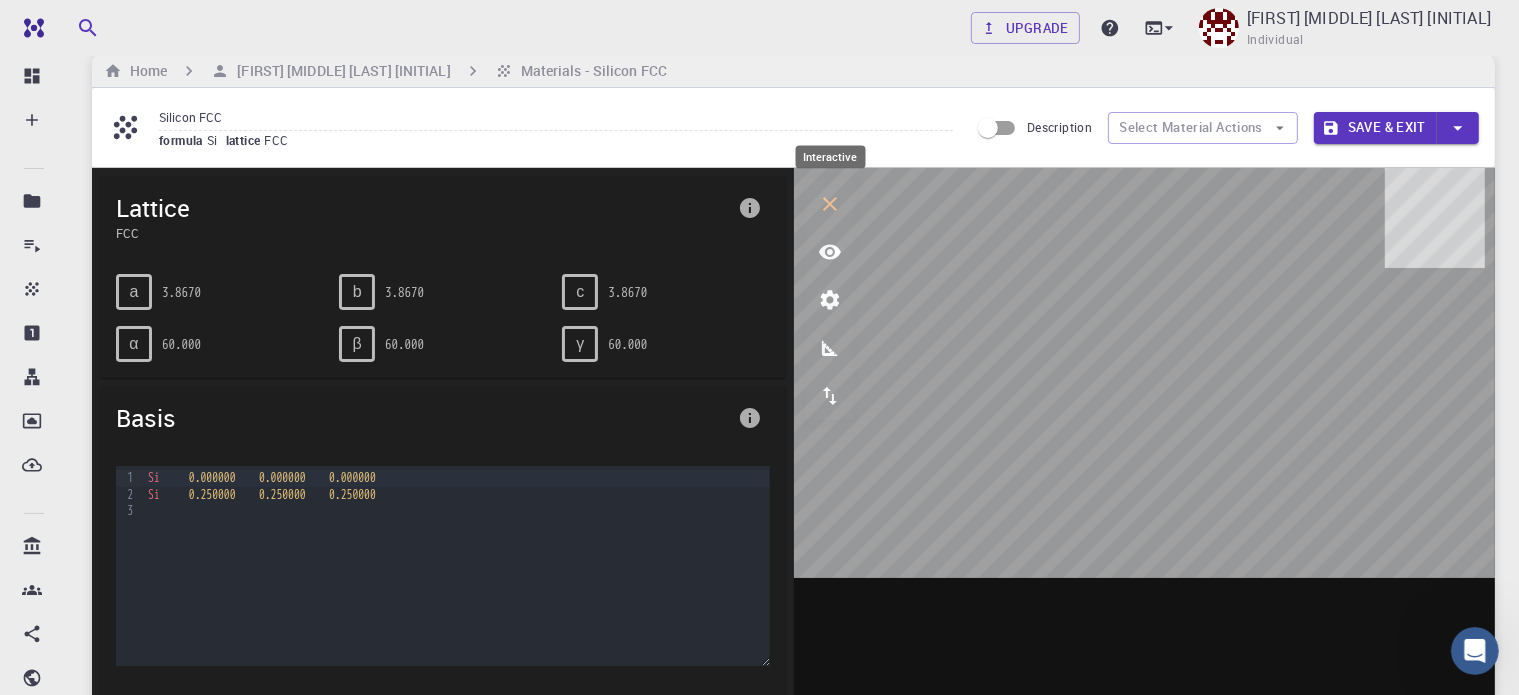 click 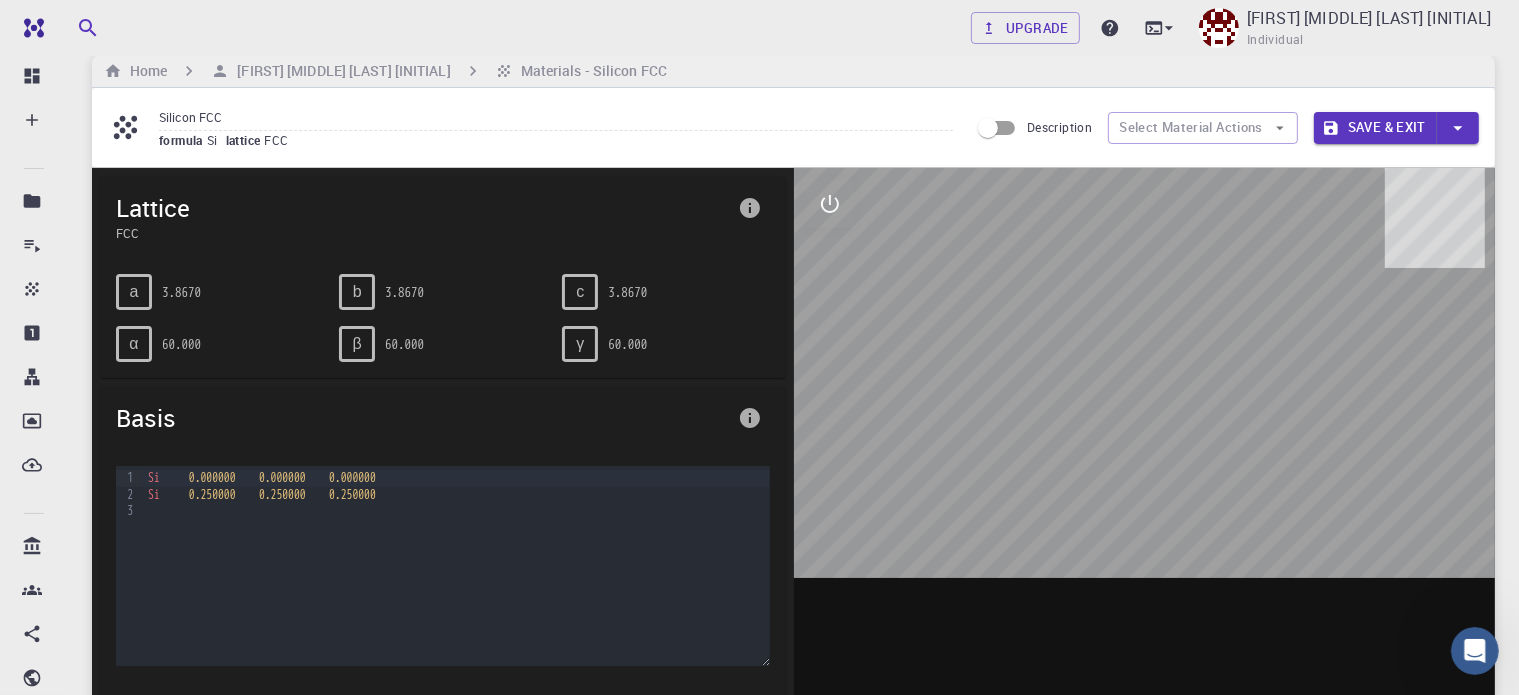 click on "3.8670" at bounding box center [181, 292] 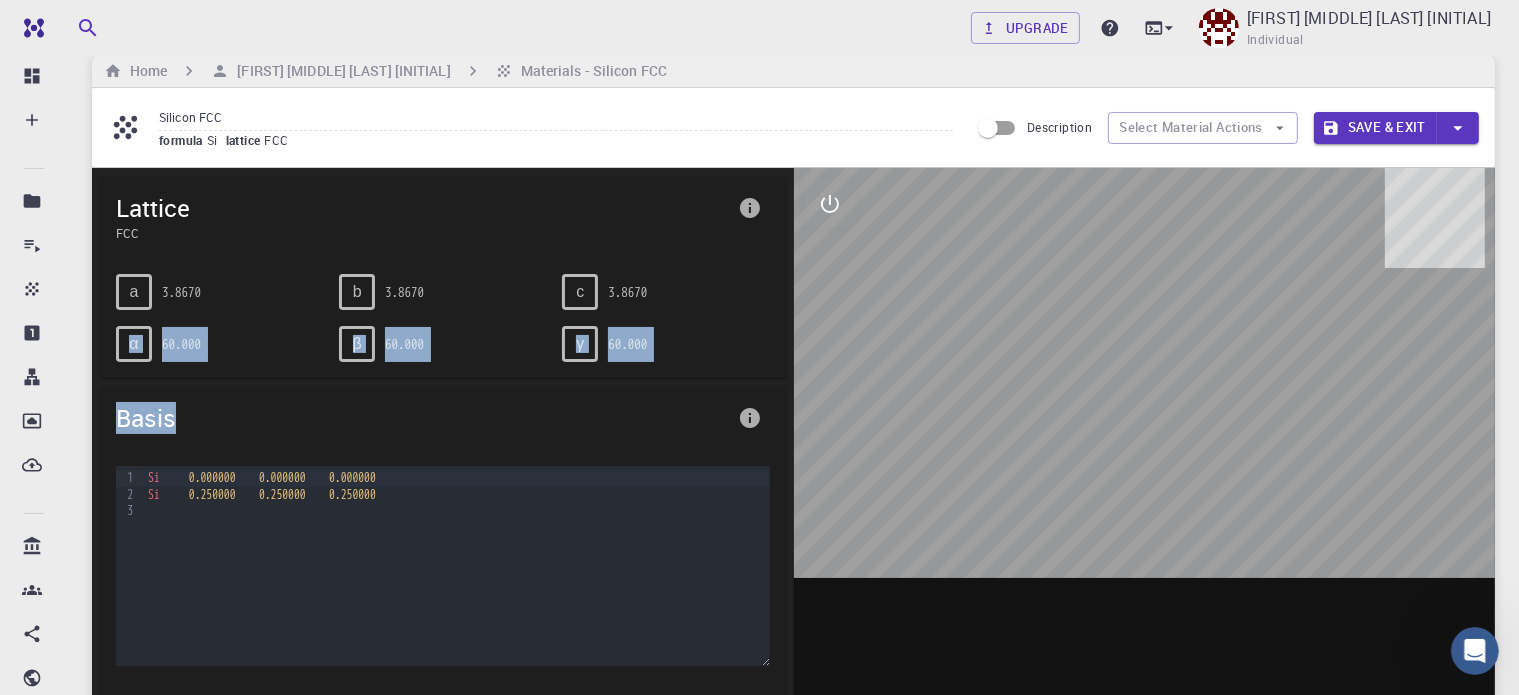 drag, startPoint x: 122, startPoint y: 362, endPoint x: 649, endPoint y: 437, distance: 532.31006 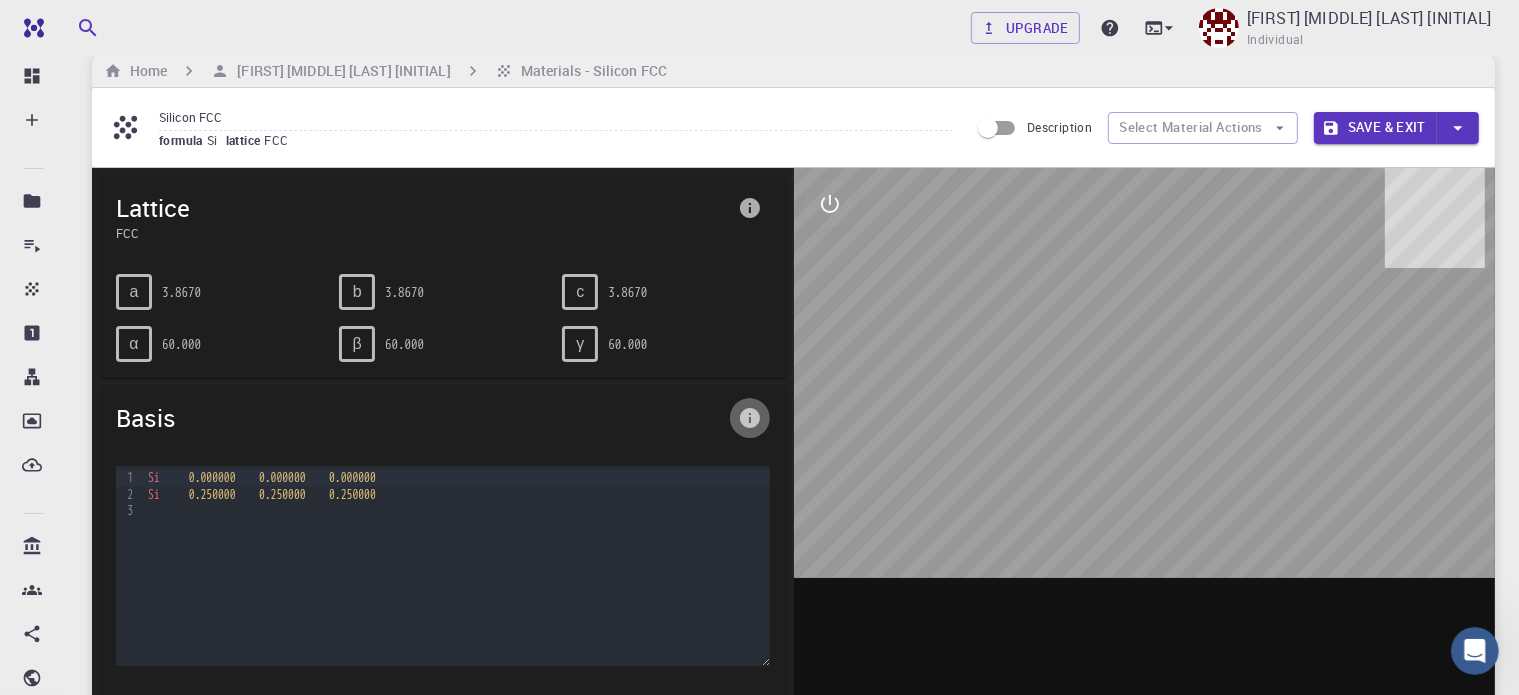 click 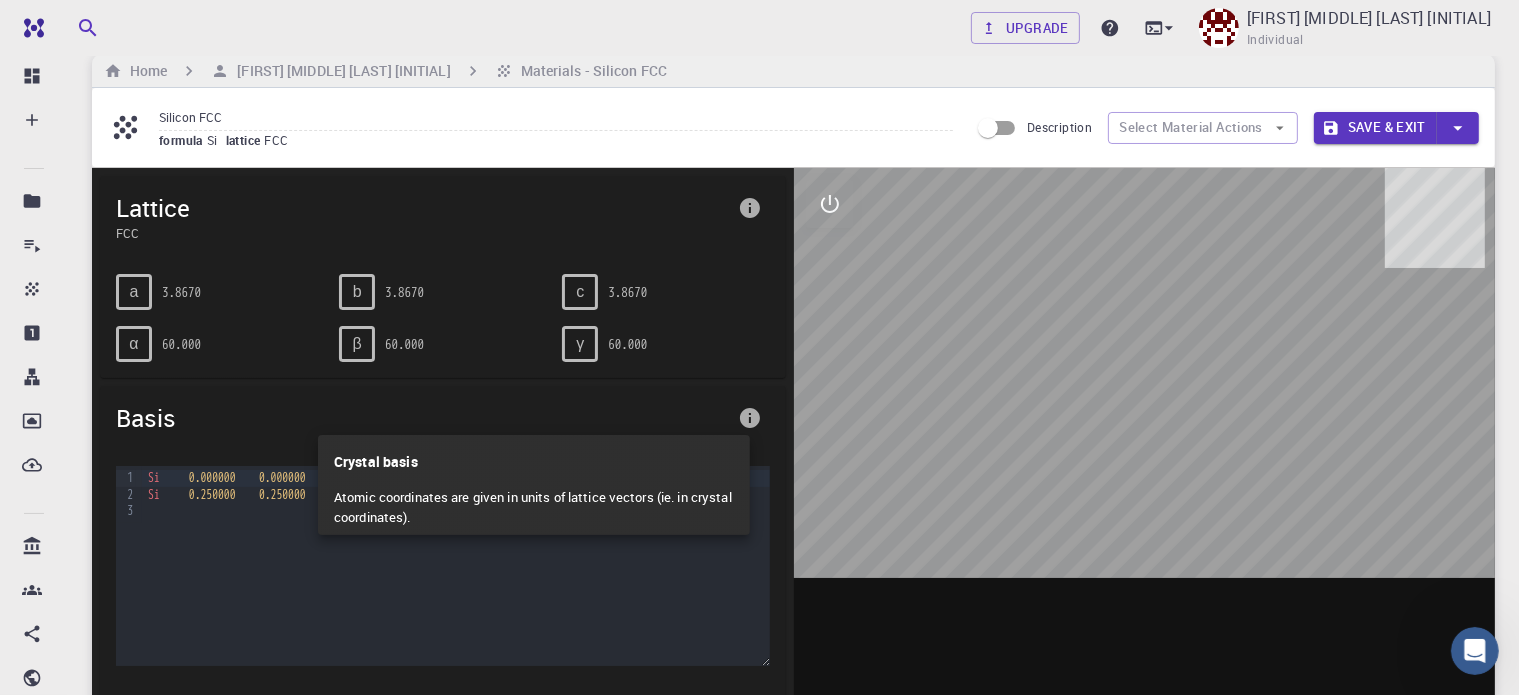 click at bounding box center [759, 347] 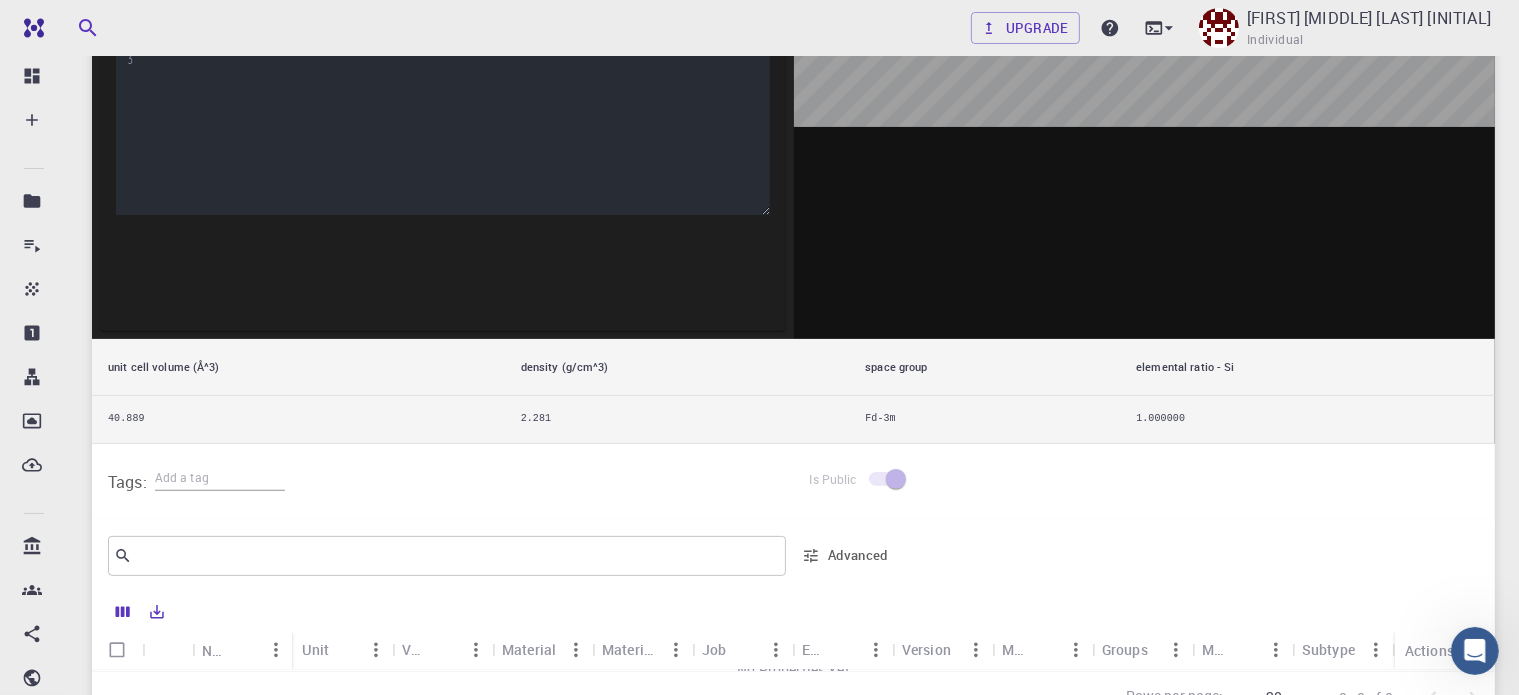 scroll, scrollTop: 0, scrollLeft: 0, axis: both 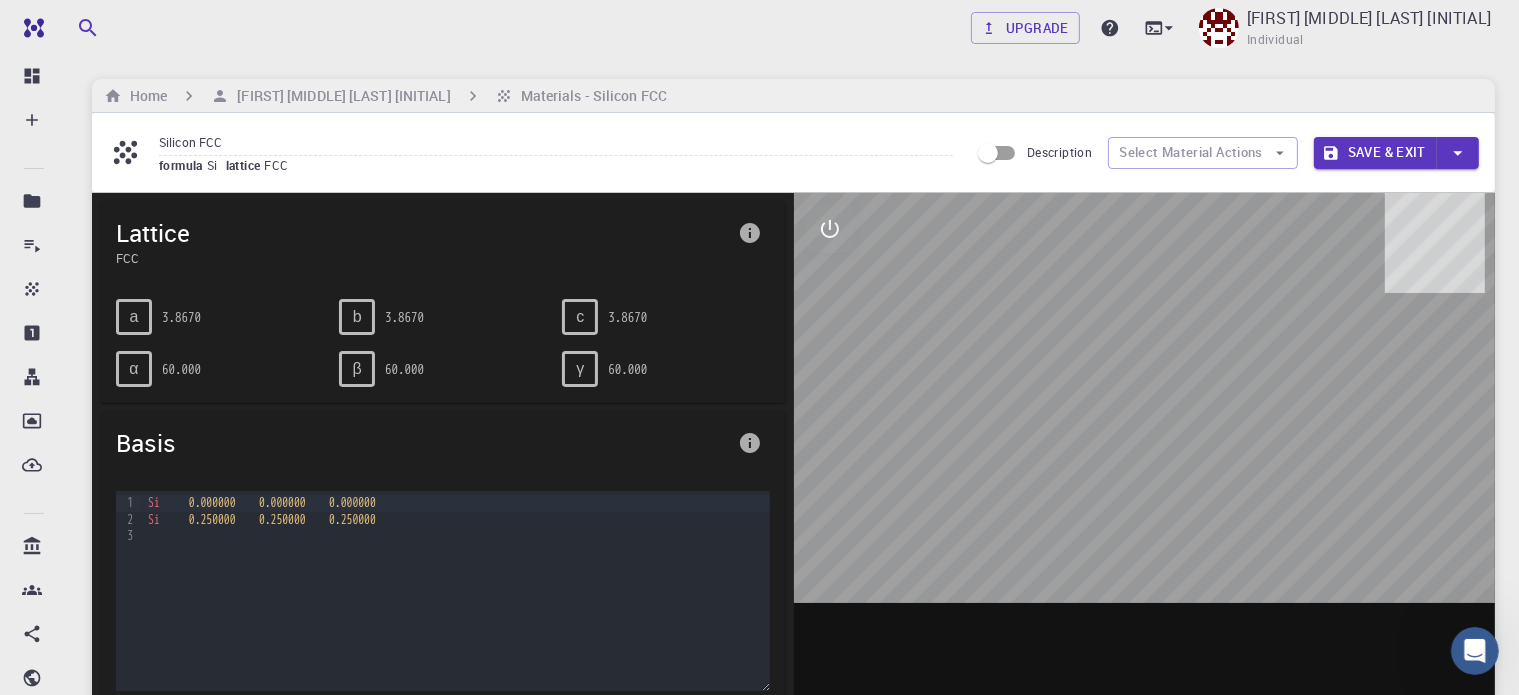 drag, startPoint x: 1197, startPoint y: 373, endPoint x: 1163, endPoint y: 522, distance: 152.82997 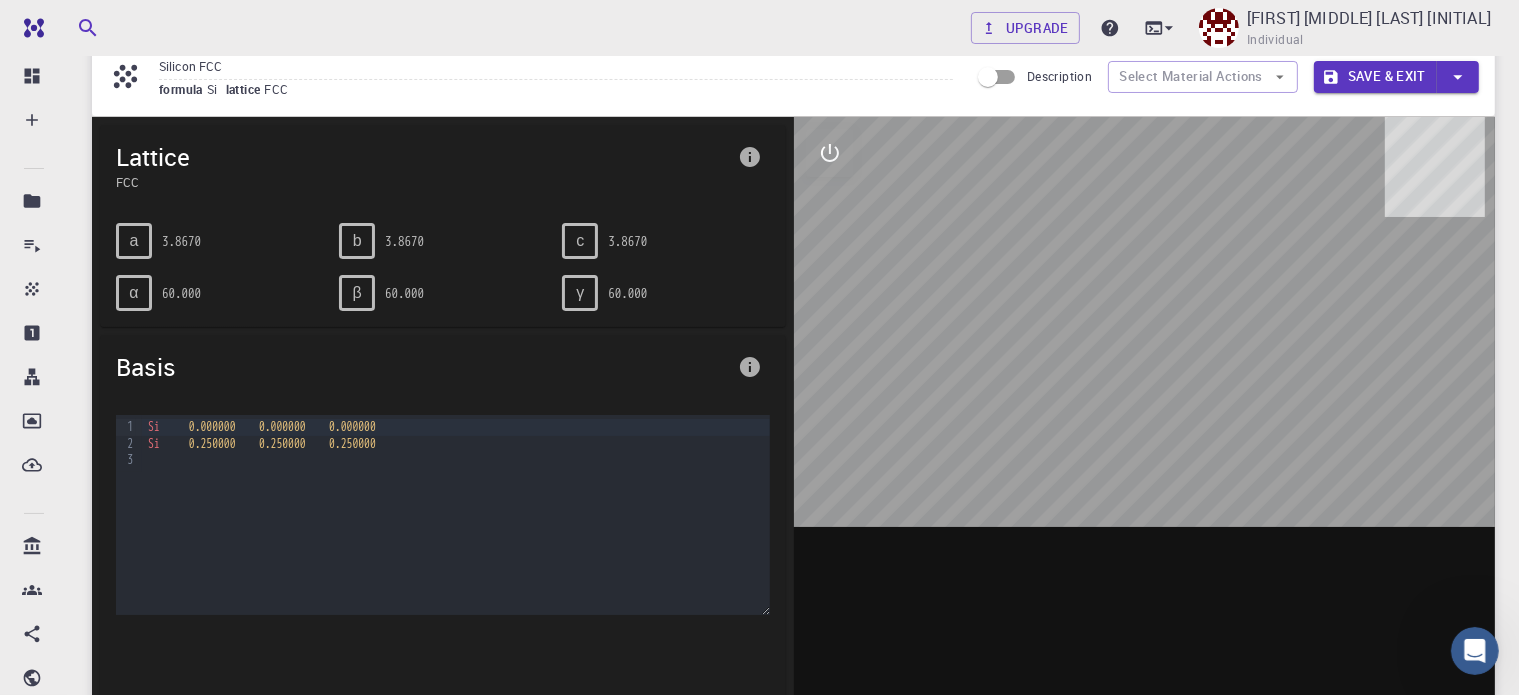 scroll, scrollTop: 89, scrollLeft: 0, axis: vertical 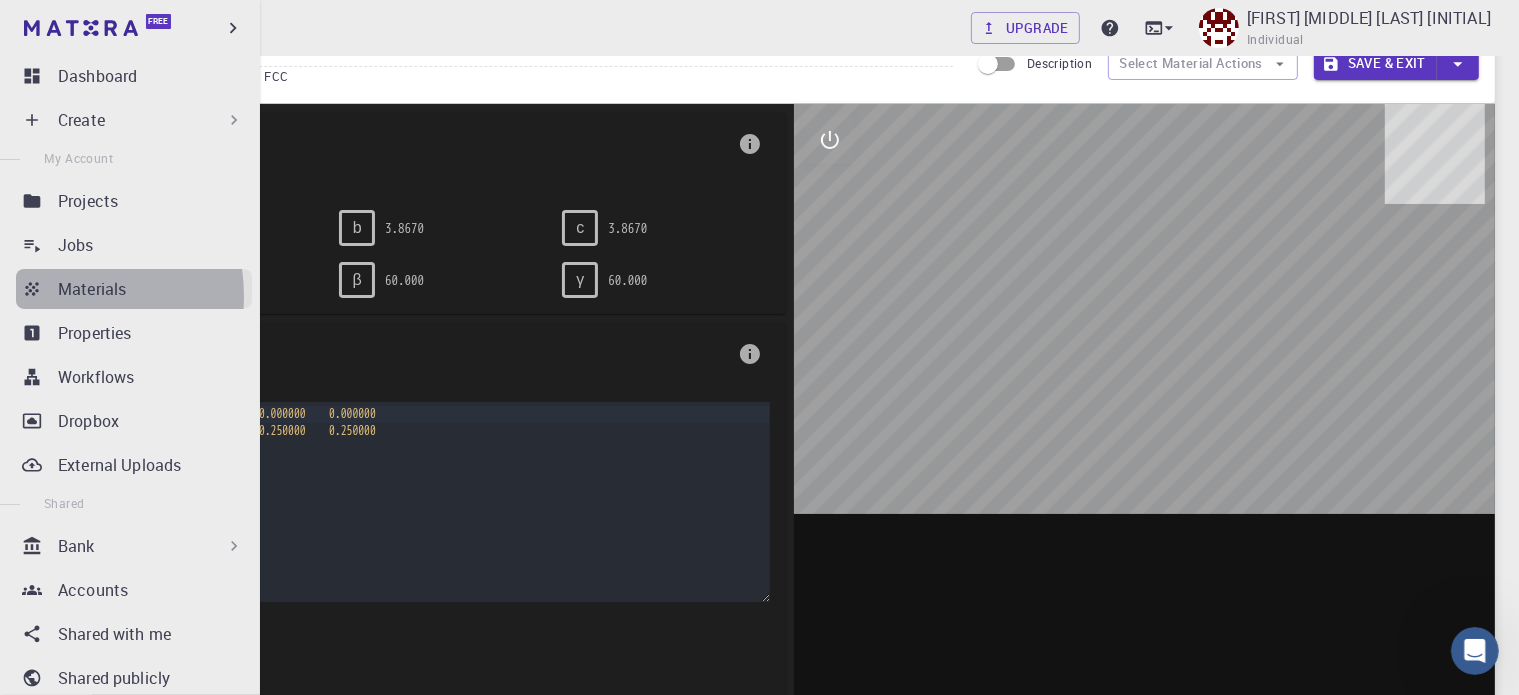 click on "Materials" at bounding box center [134, 289] 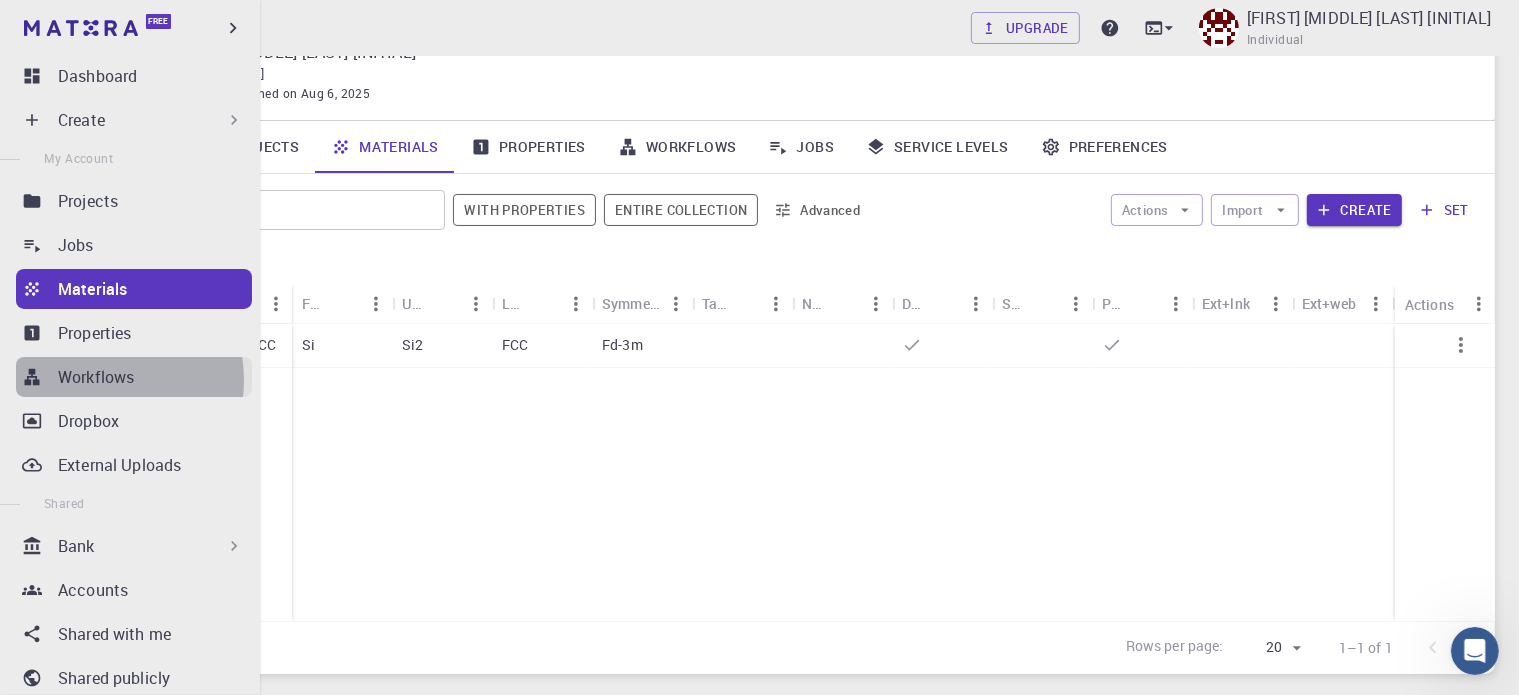 click on "Workflows" at bounding box center (96, 377) 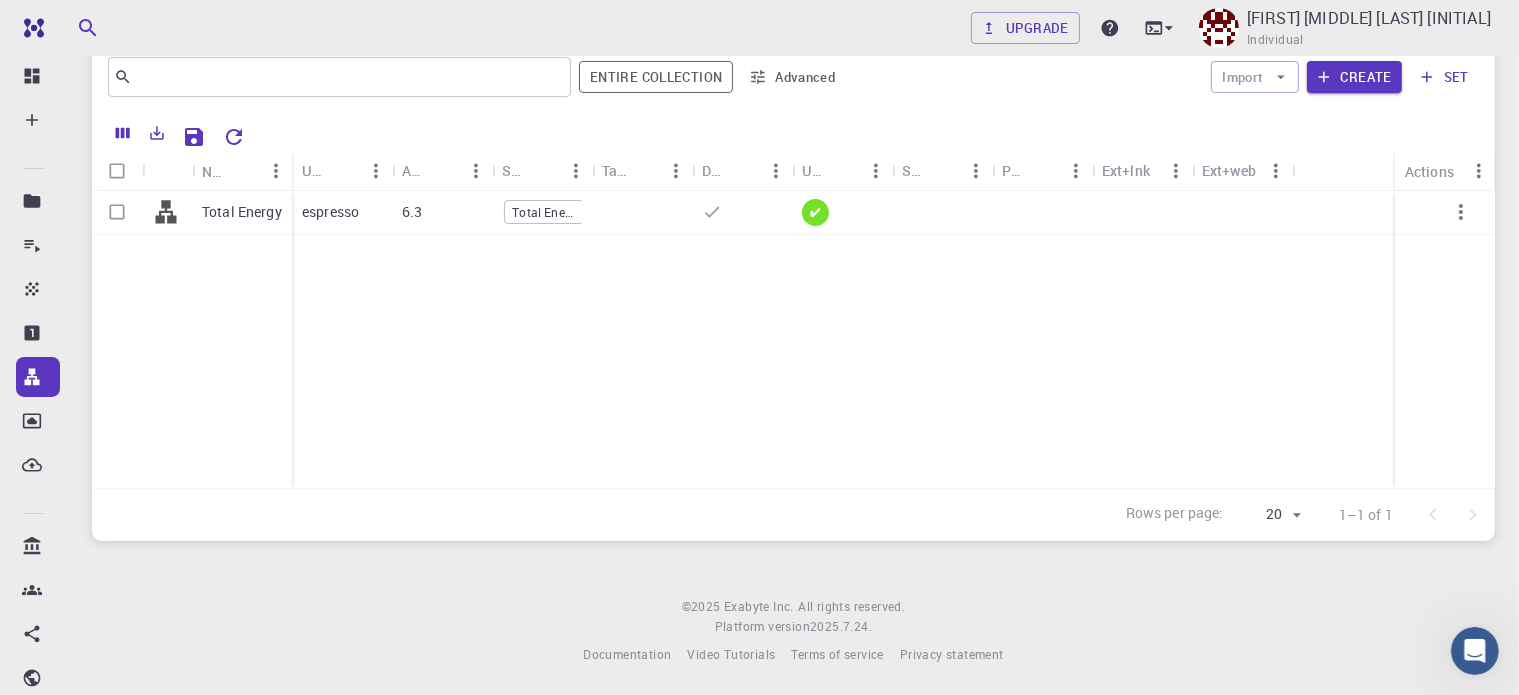 scroll, scrollTop: 0, scrollLeft: 0, axis: both 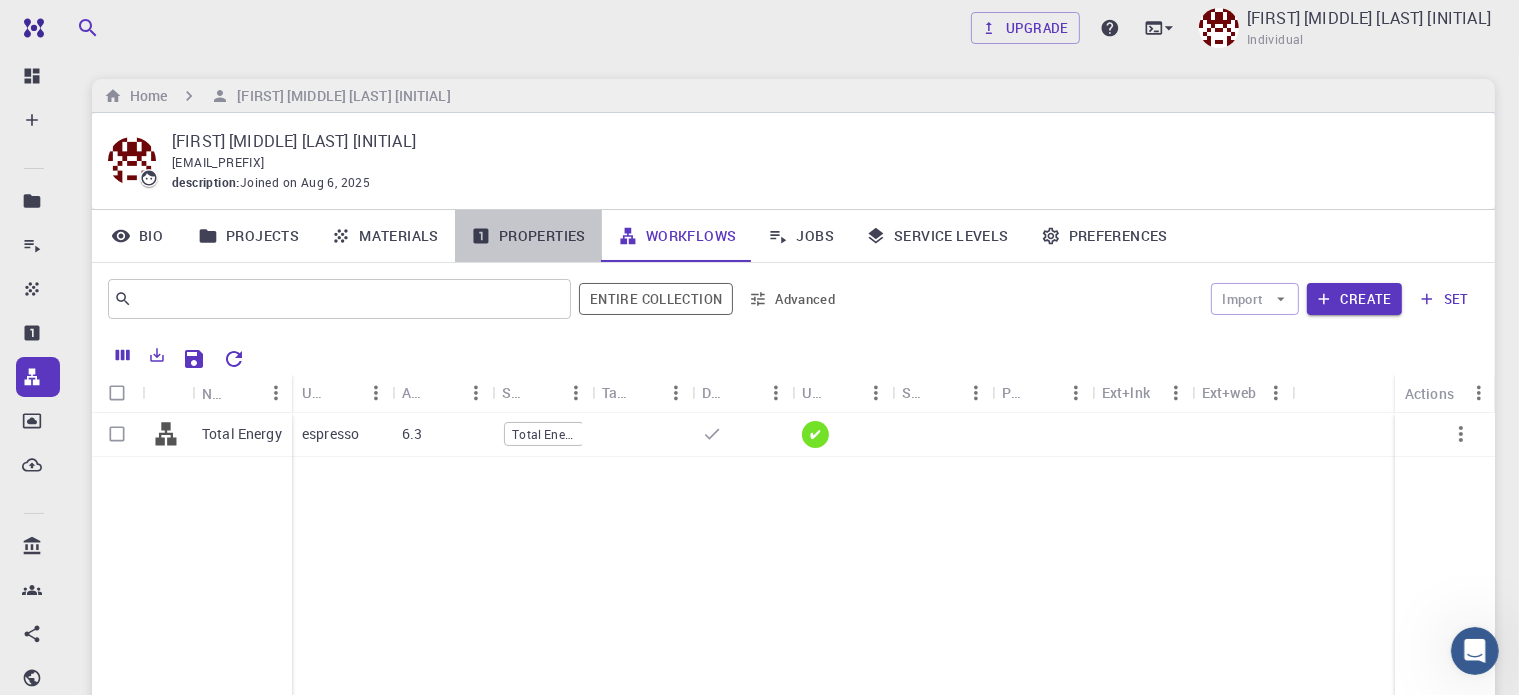 click on "Properties" at bounding box center (528, 236) 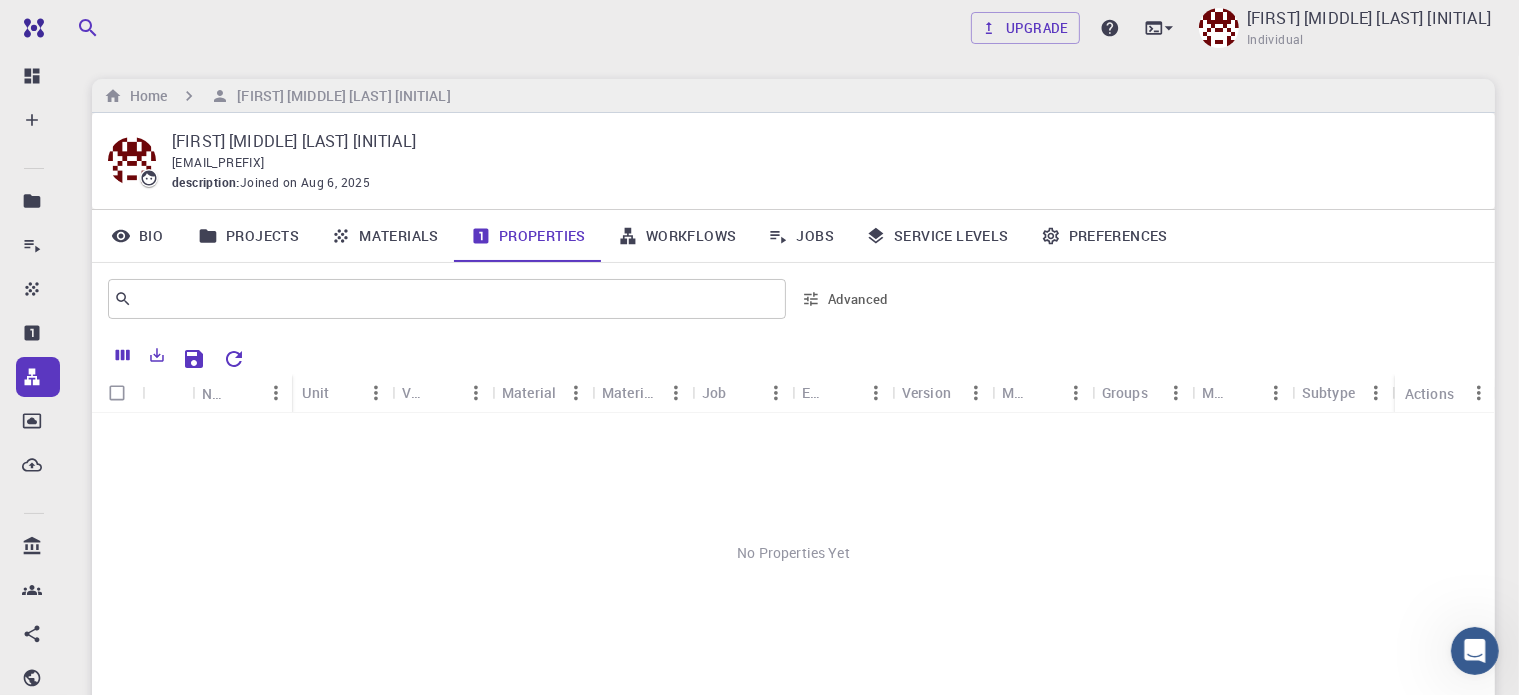 scroll, scrollTop: 222, scrollLeft: 0, axis: vertical 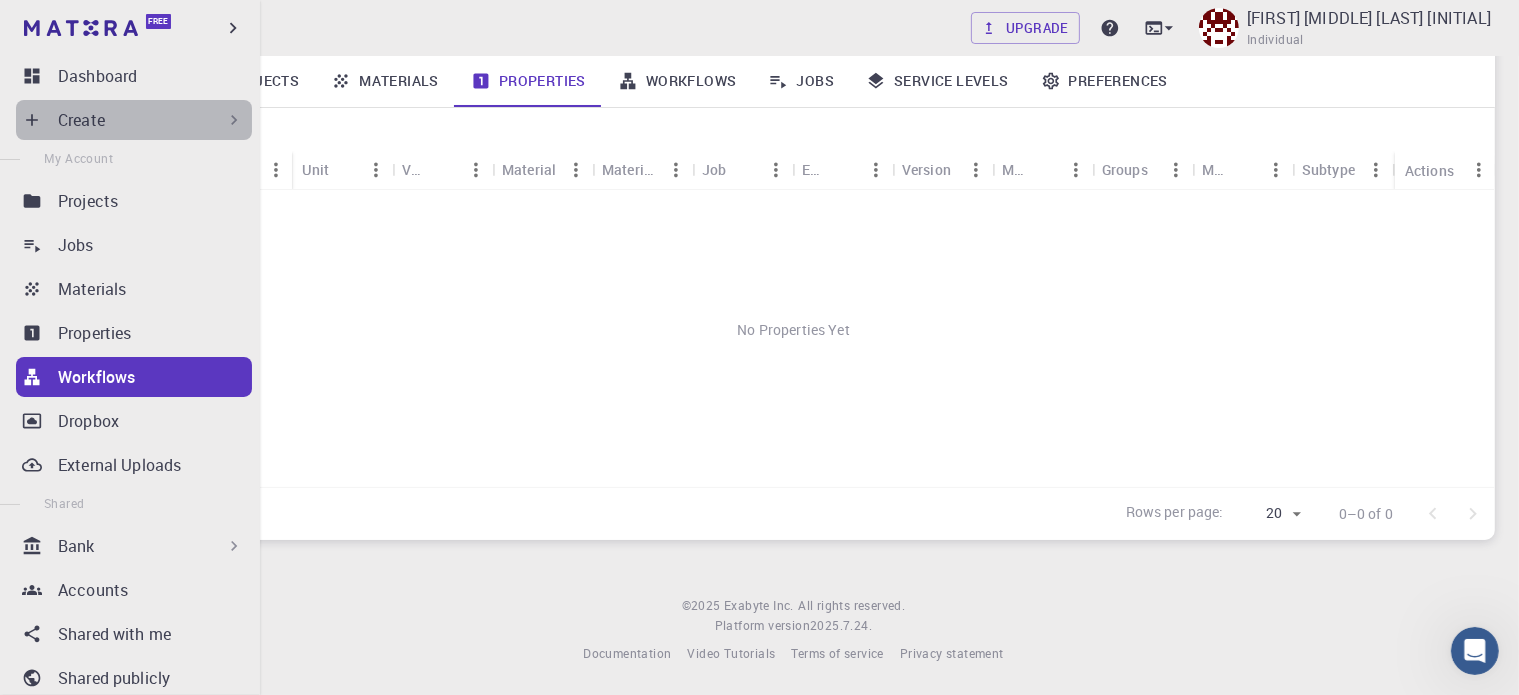 click 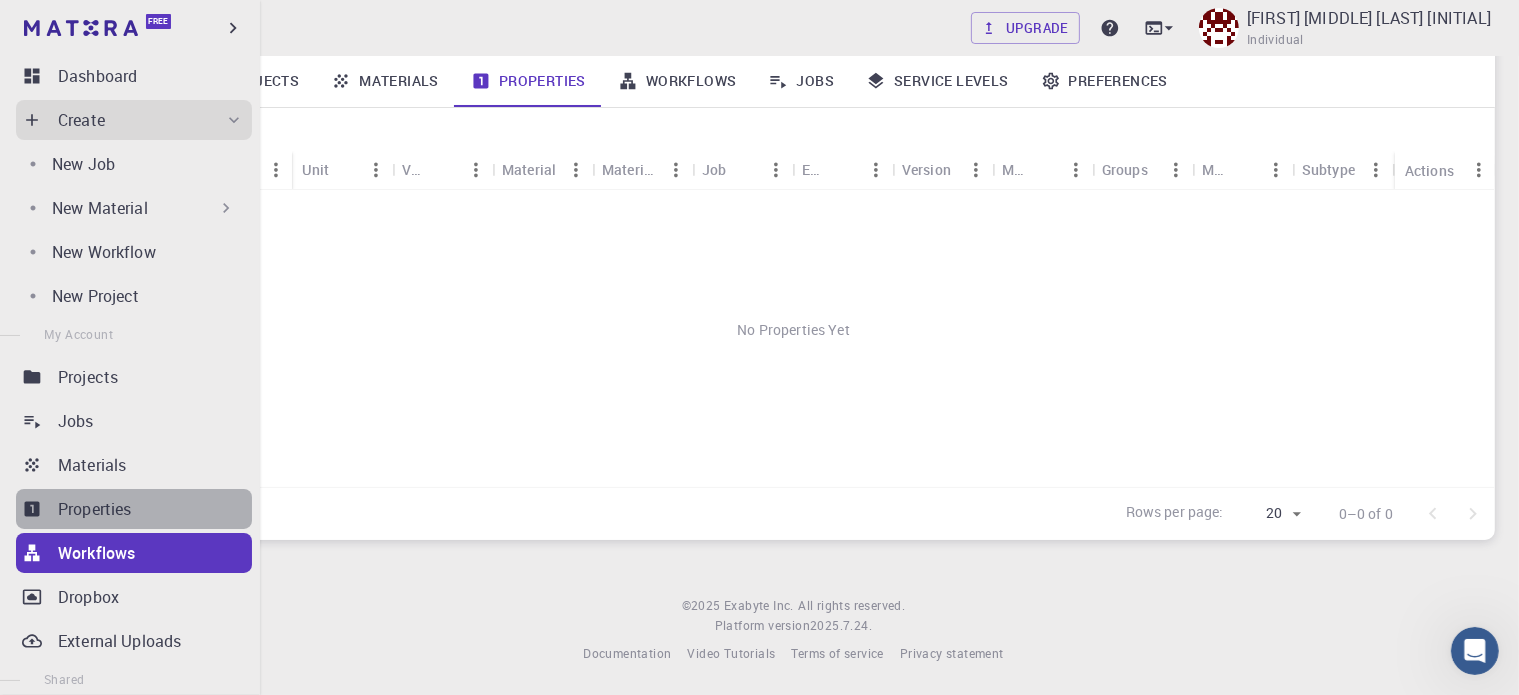 click on "Properties" at bounding box center [155, 509] 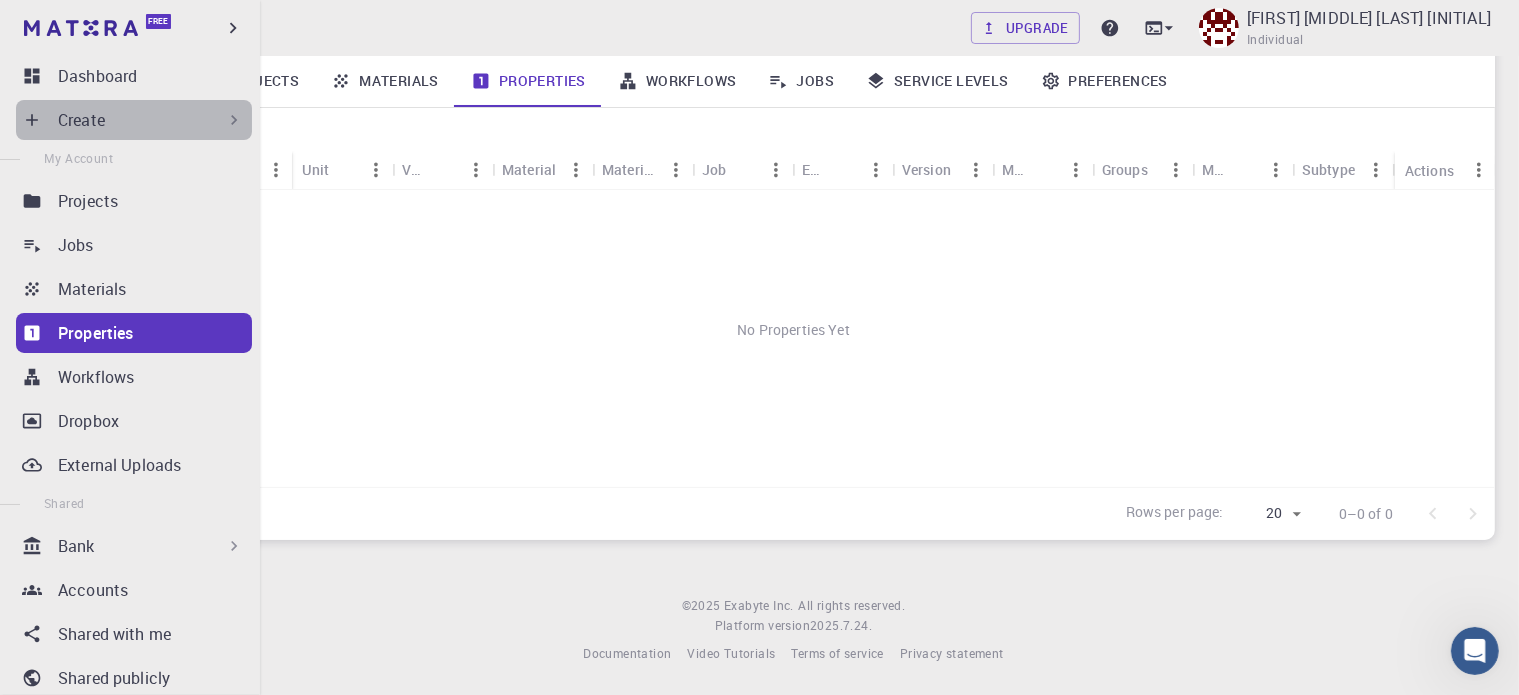 click on "Create" at bounding box center (151, 120) 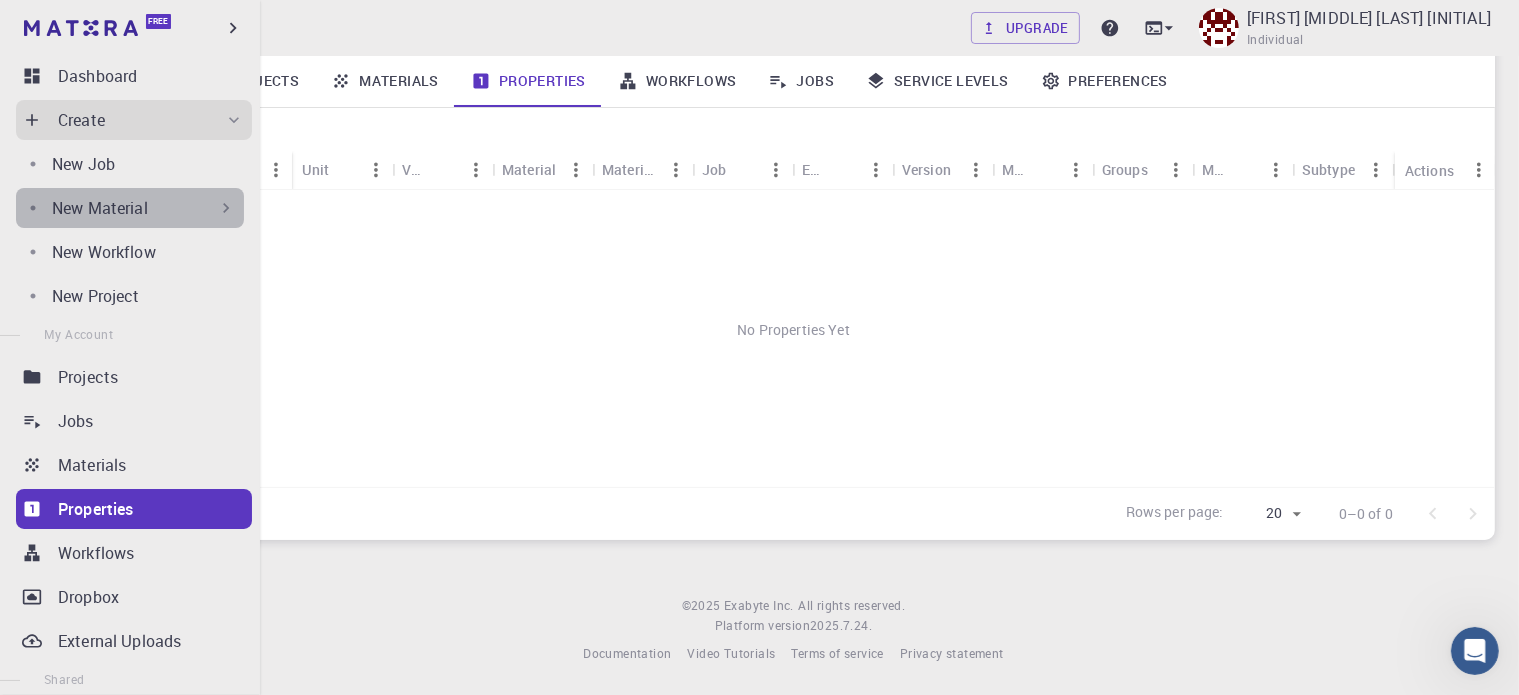 click on "New Material" at bounding box center [144, 208] 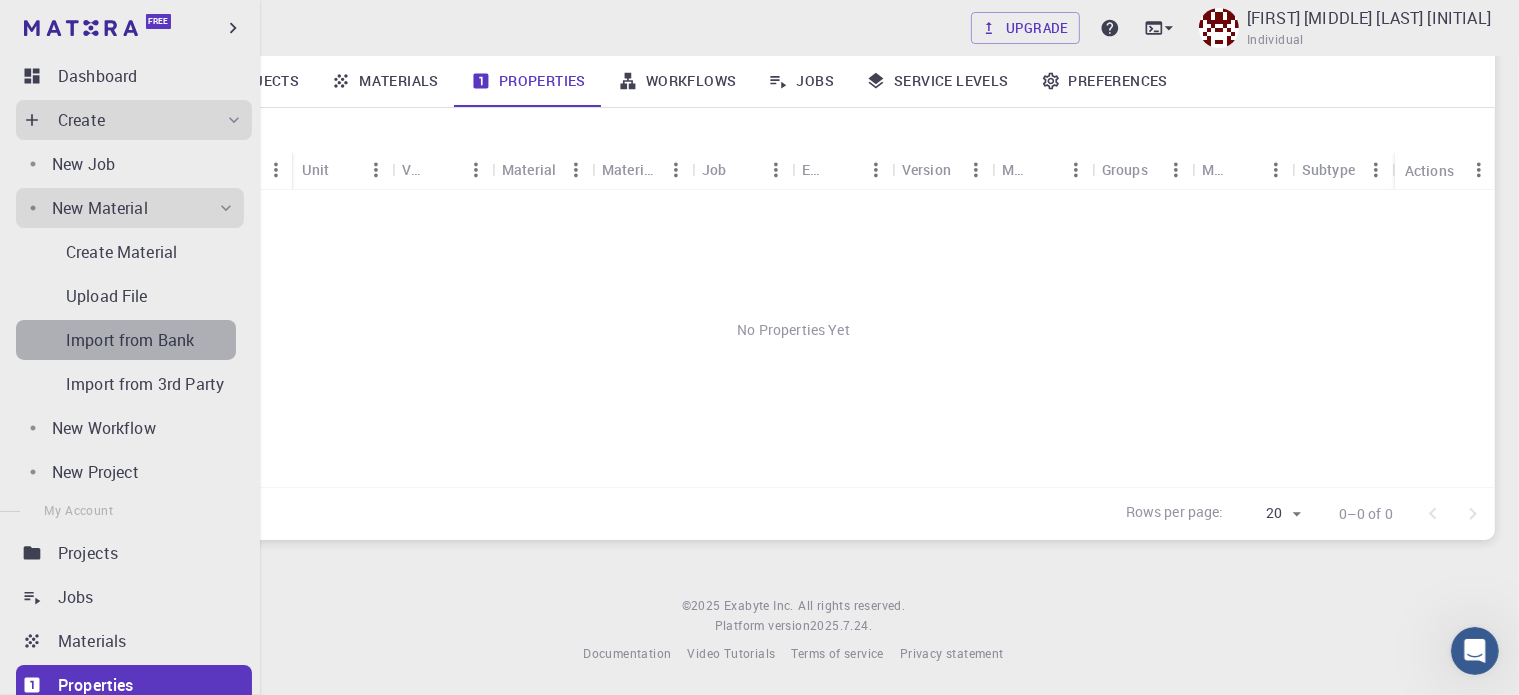 click on "Import from Bank" at bounding box center [130, 340] 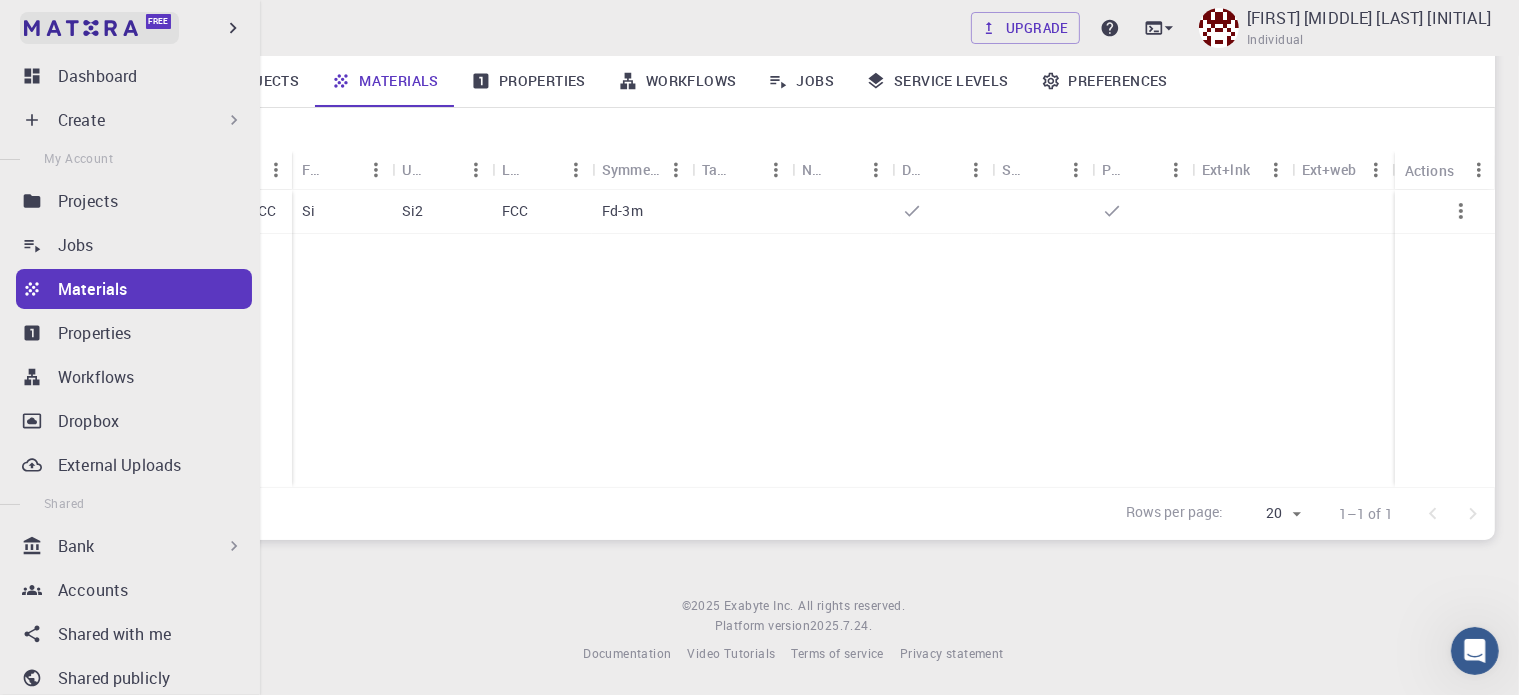 click on "Free" at bounding box center [99, 28] 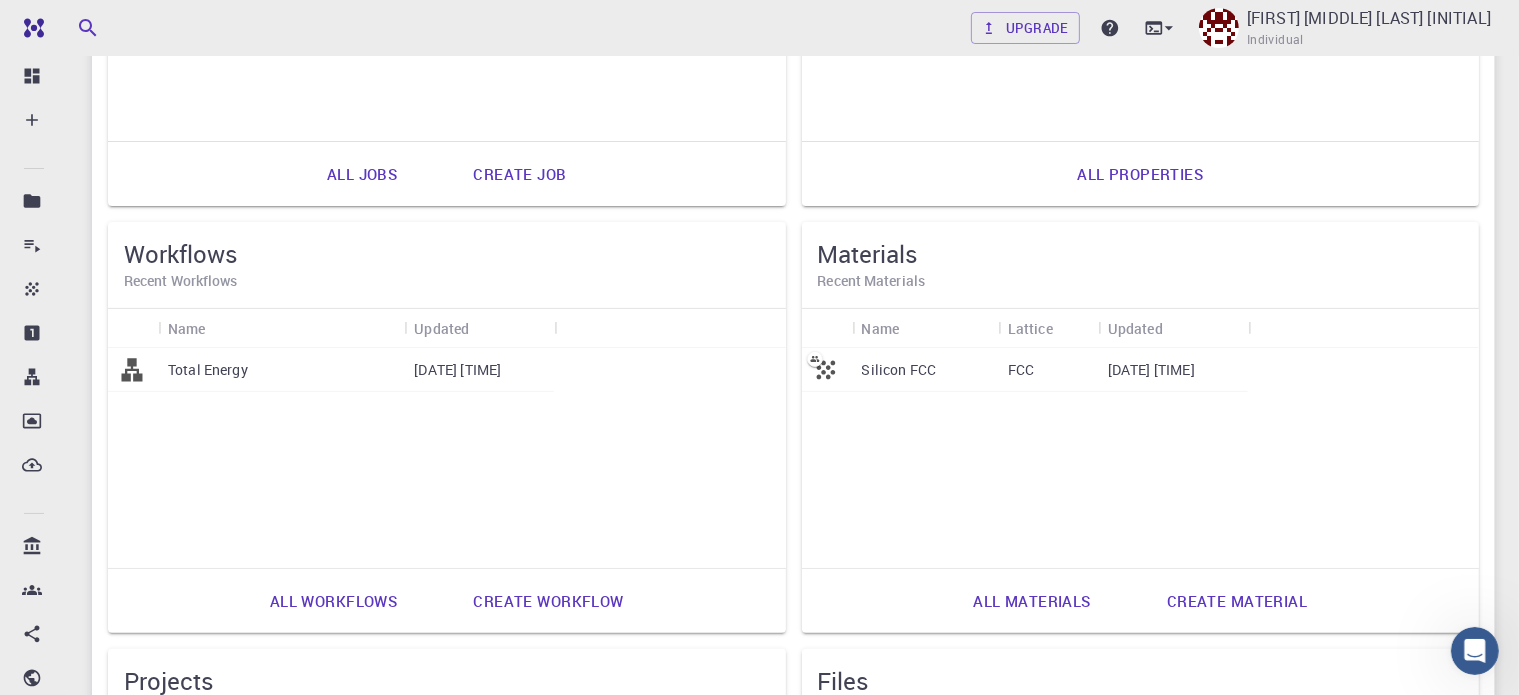 scroll, scrollTop: 434, scrollLeft: 0, axis: vertical 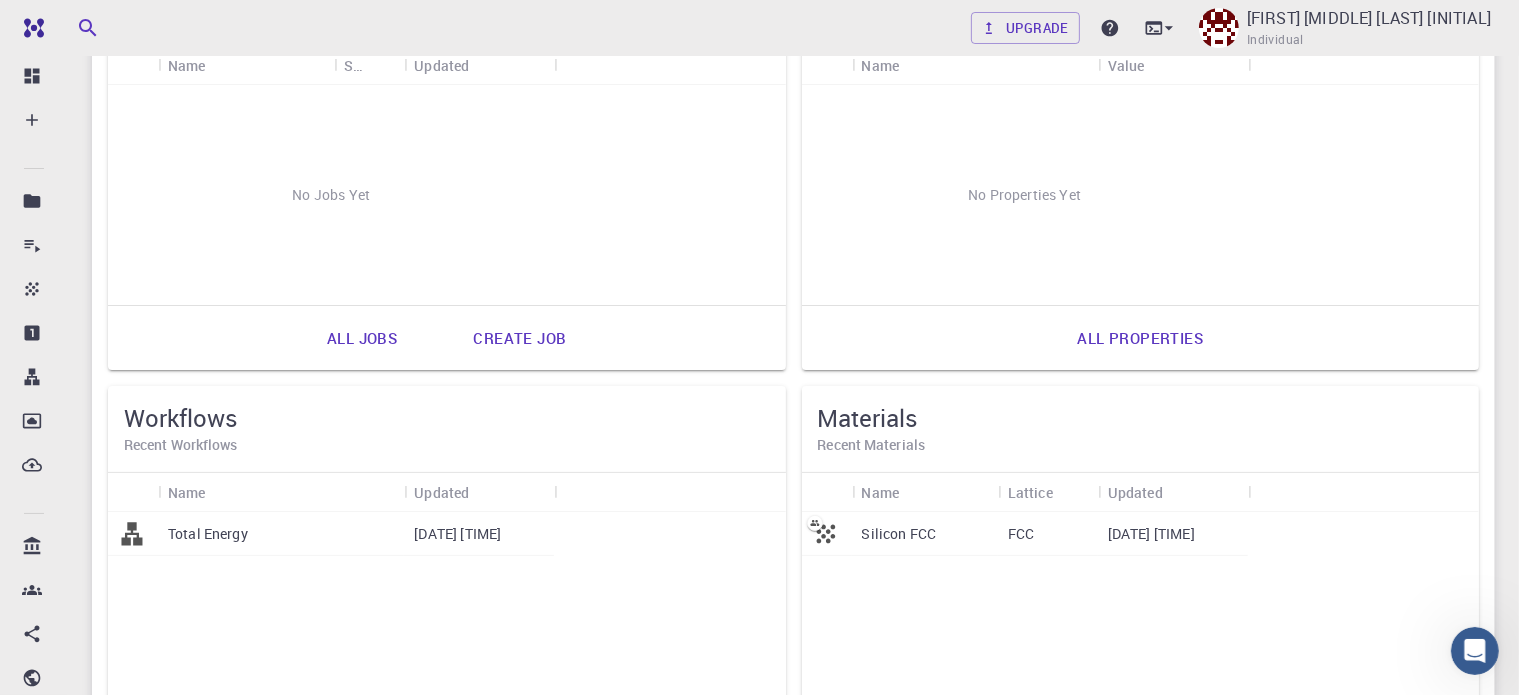 click on "Silicon FCC" at bounding box center [899, 534] 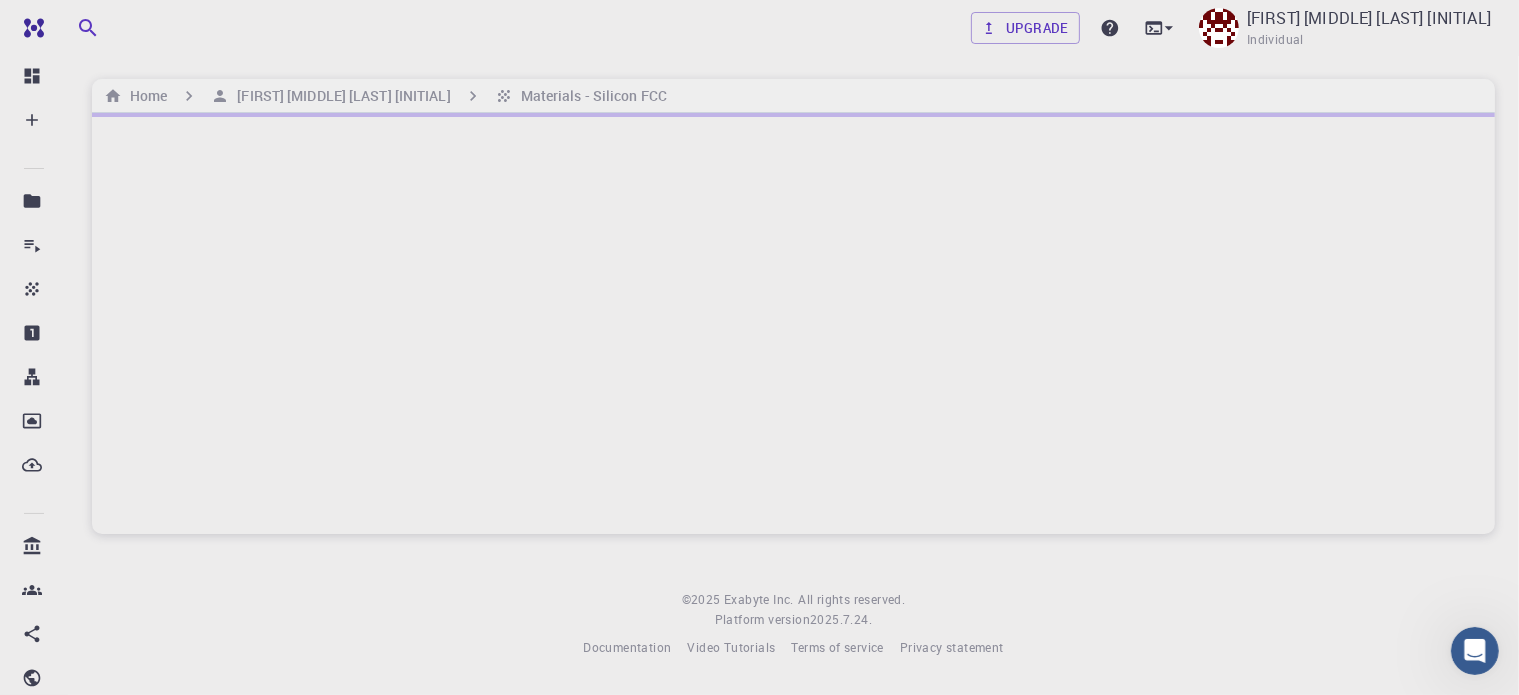 scroll, scrollTop: 0, scrollLeft: 0, axis: both 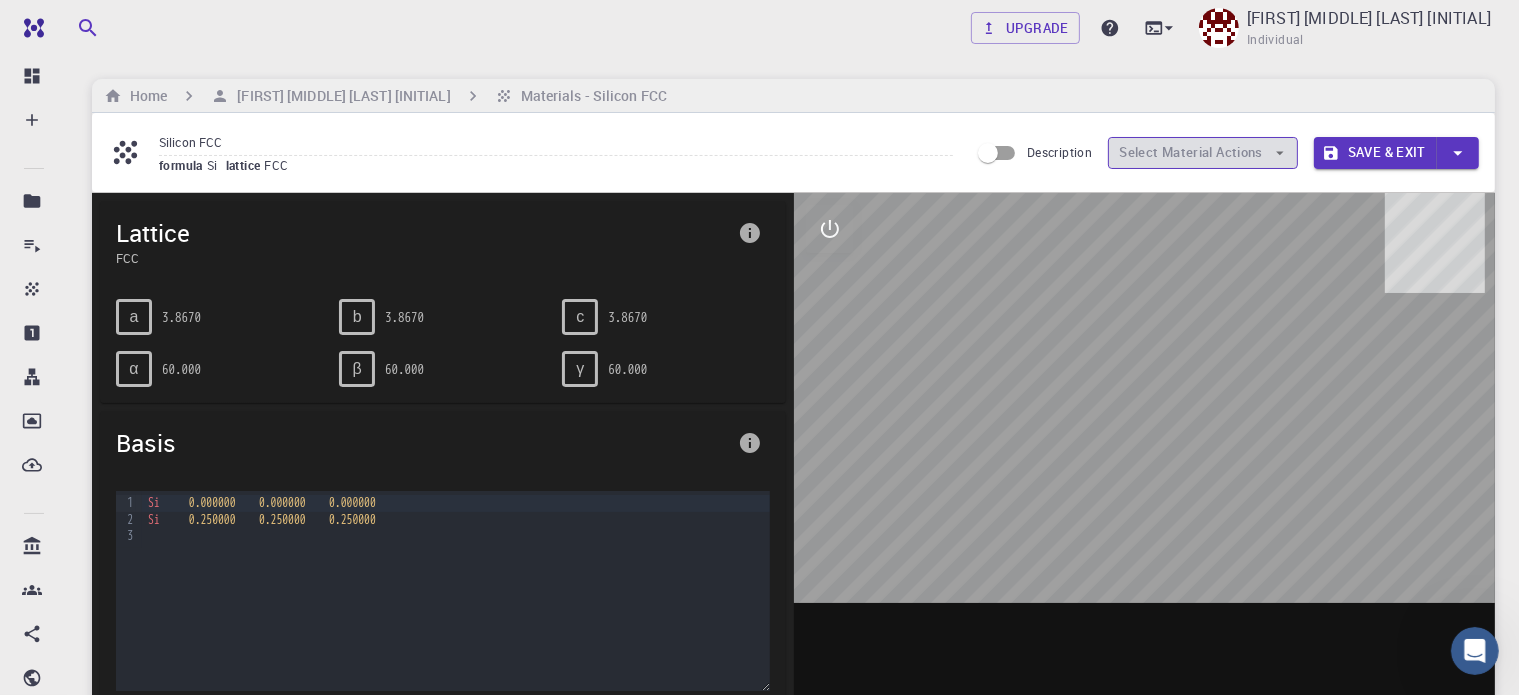 click 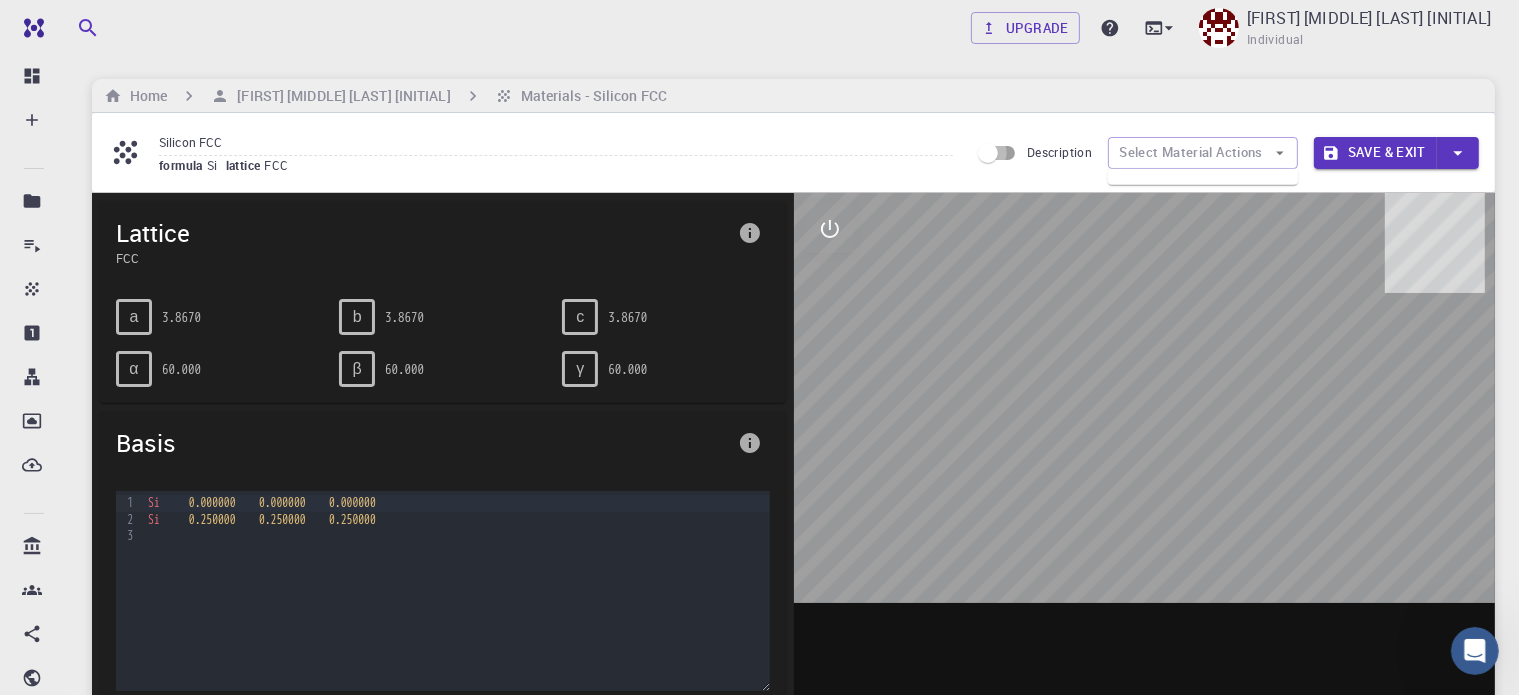click on "Description" at bounding box center (988, 153) 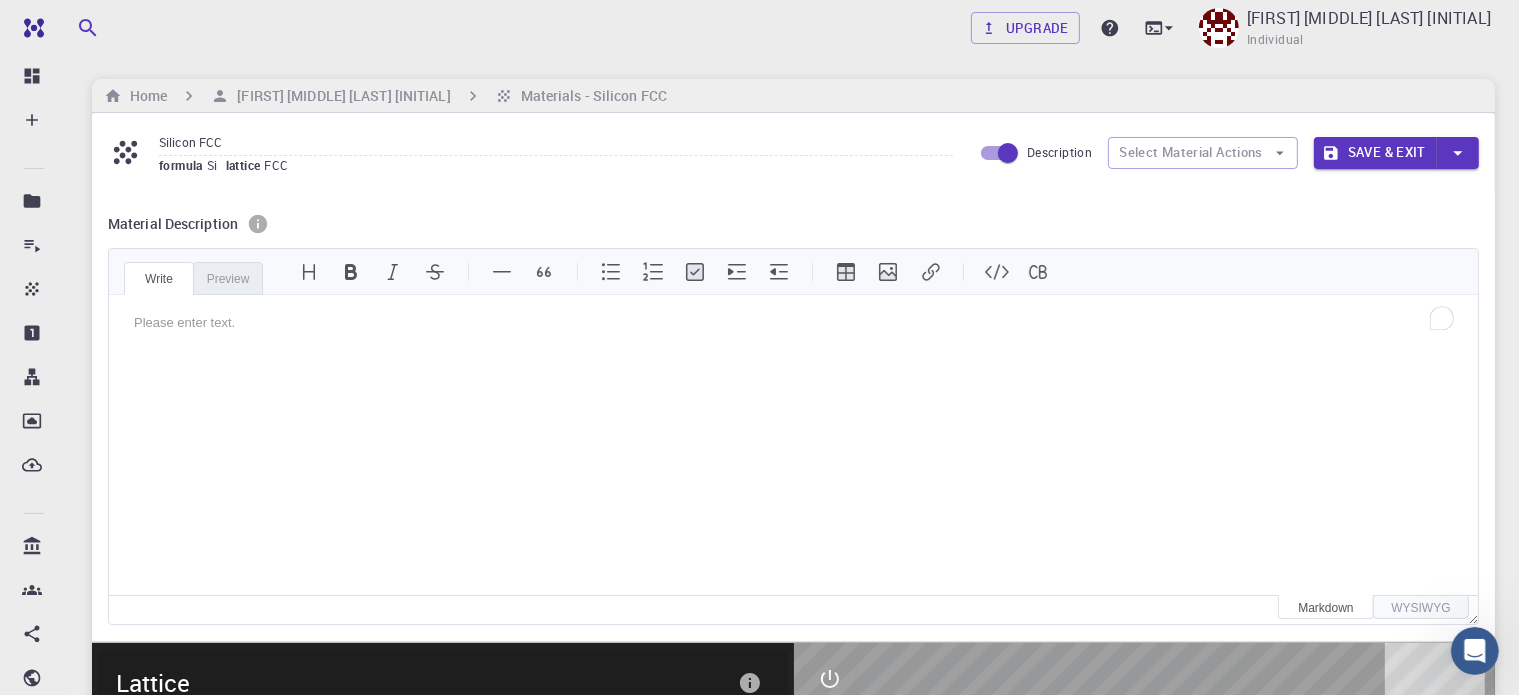 scroll, scrollTop: 0, scrollLeft: 0, axis: both 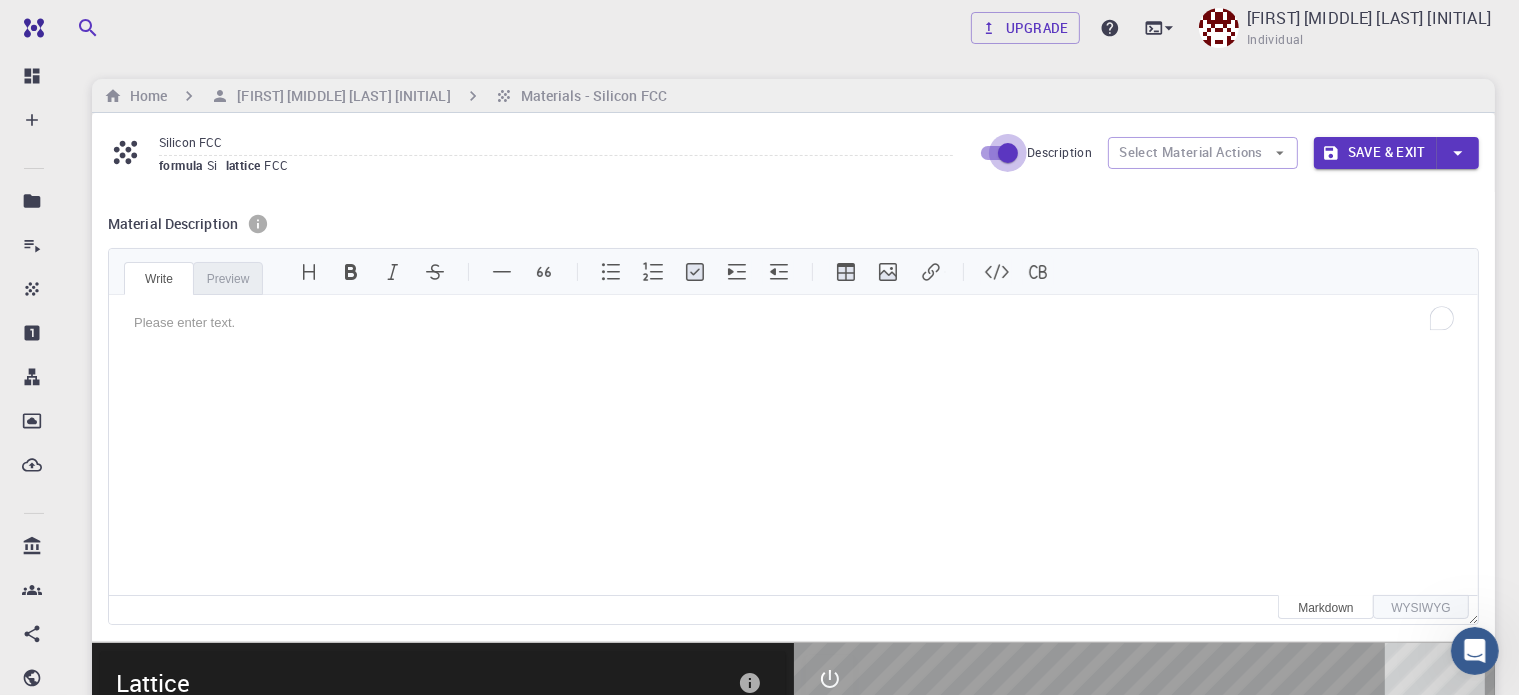 click on "Description" at bounding box center (1008, 153) 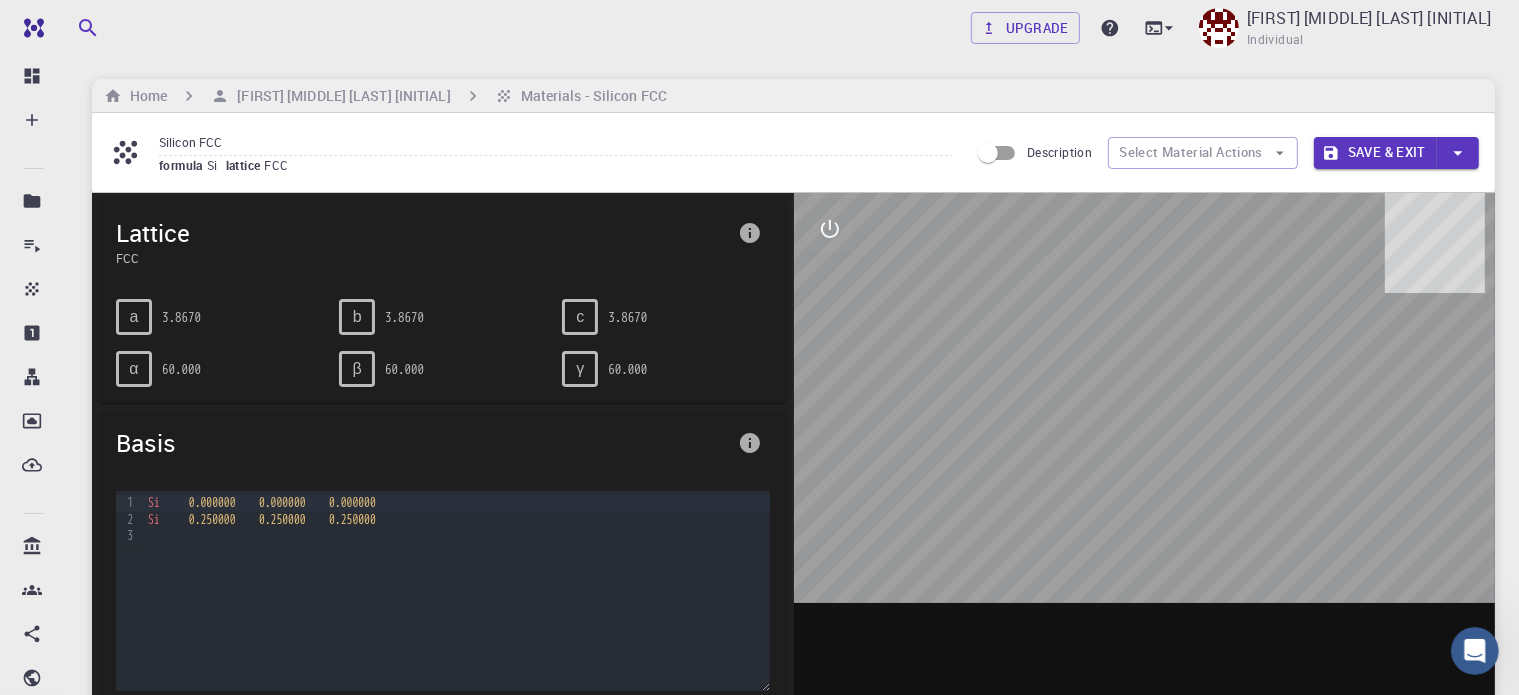 scroll, scrollTop: 0, scrollLeft: 0, axis: both 